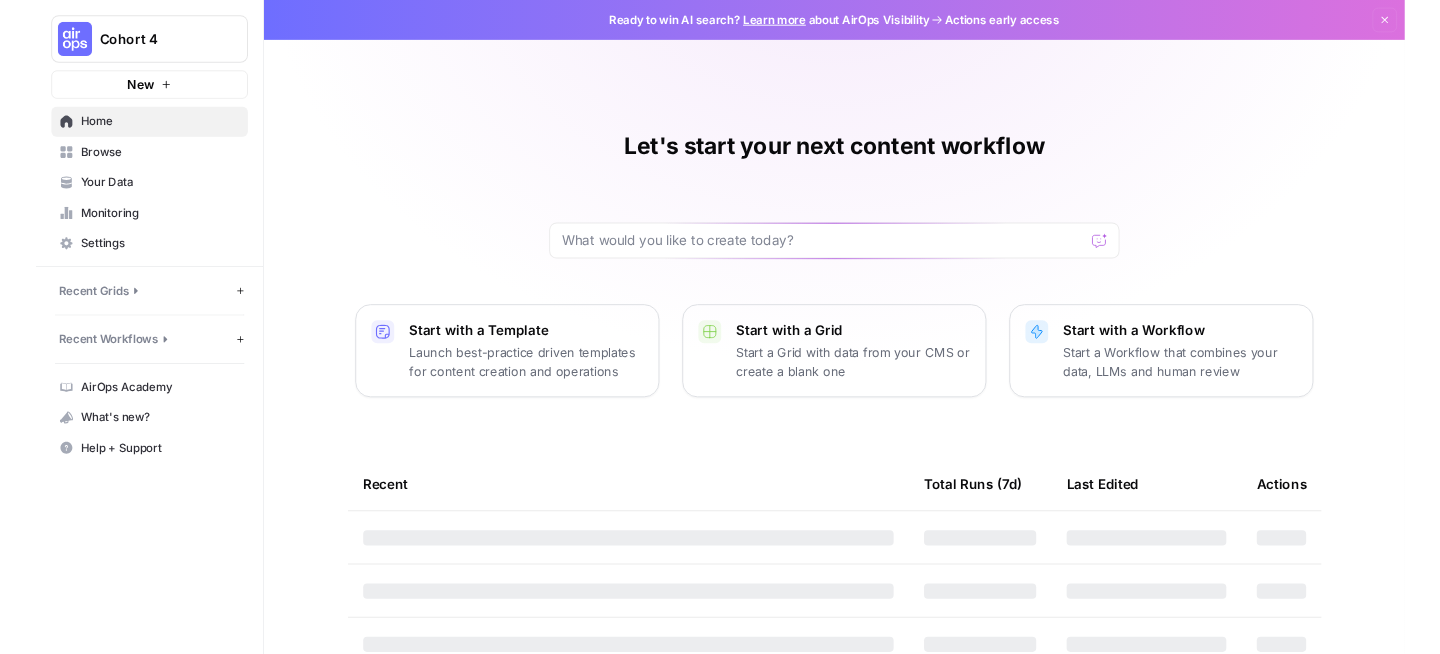scroll, scrollTop: 0, scrollLeft: 0, axis: both 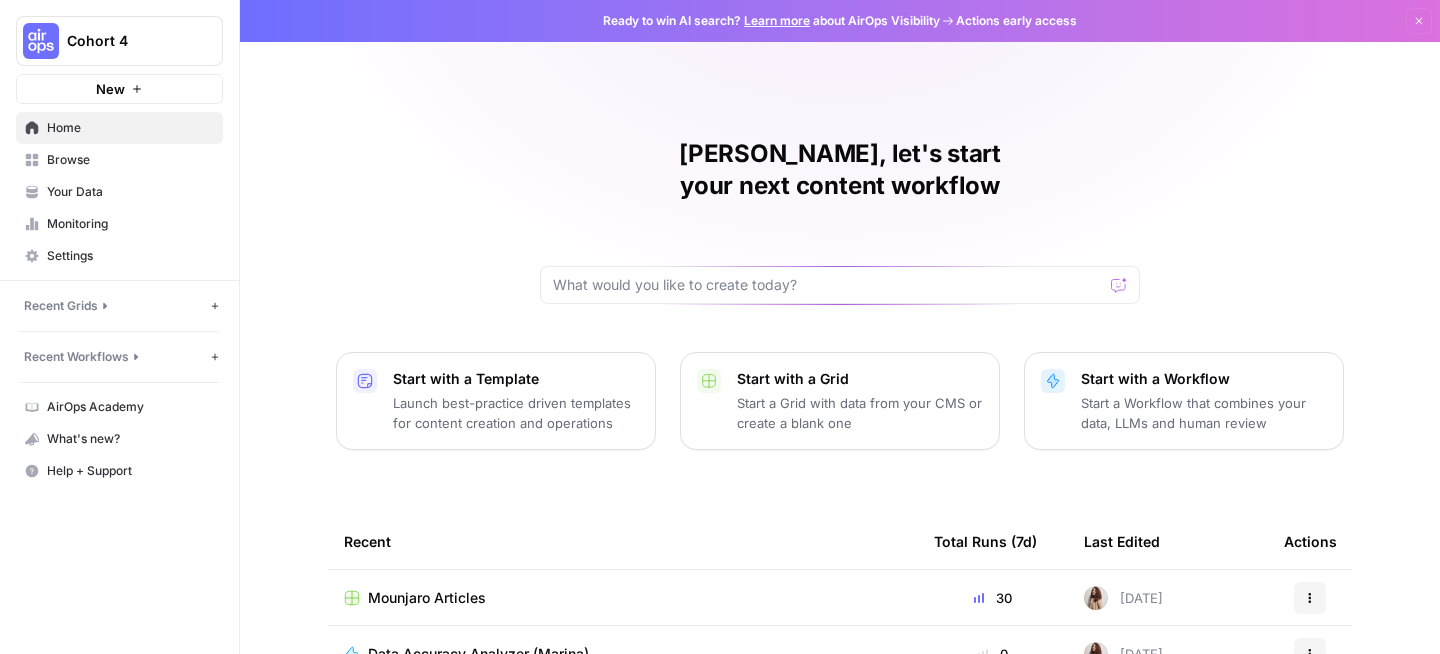 click on "Mounjaro Articles" at bounding box center [623, 597] 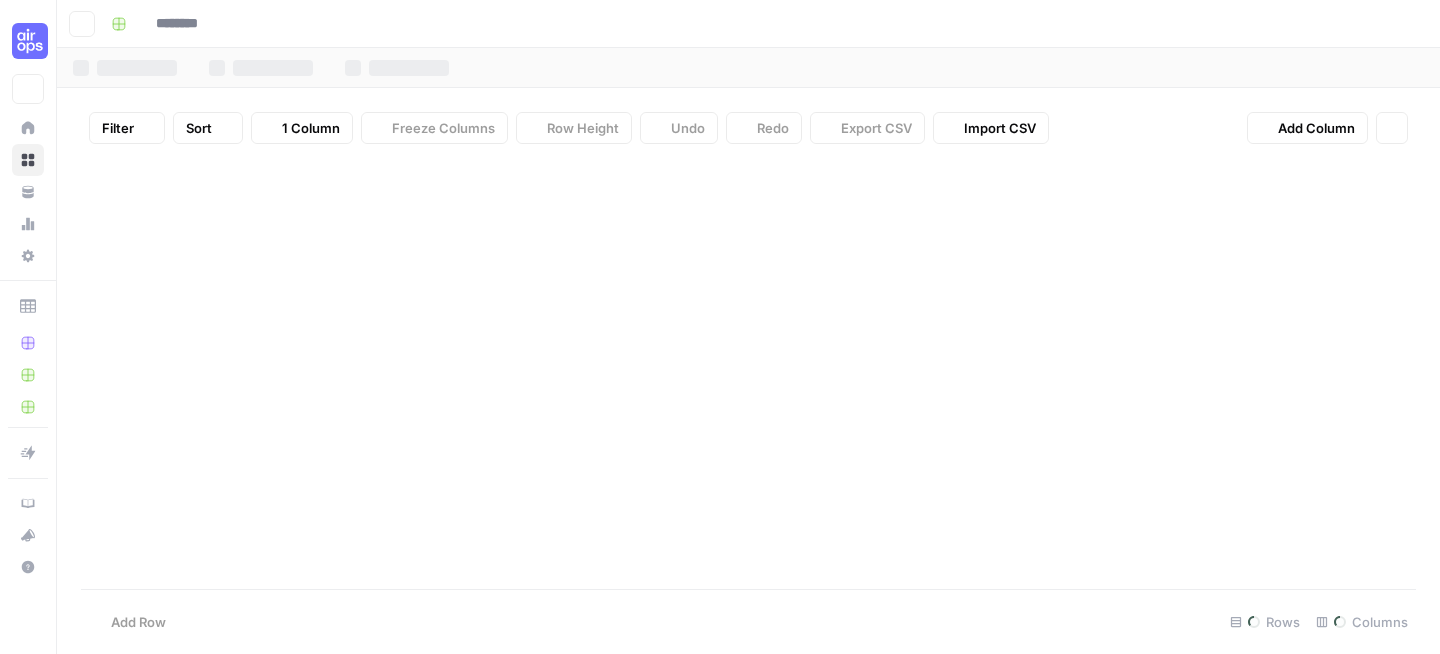 type on "**********" 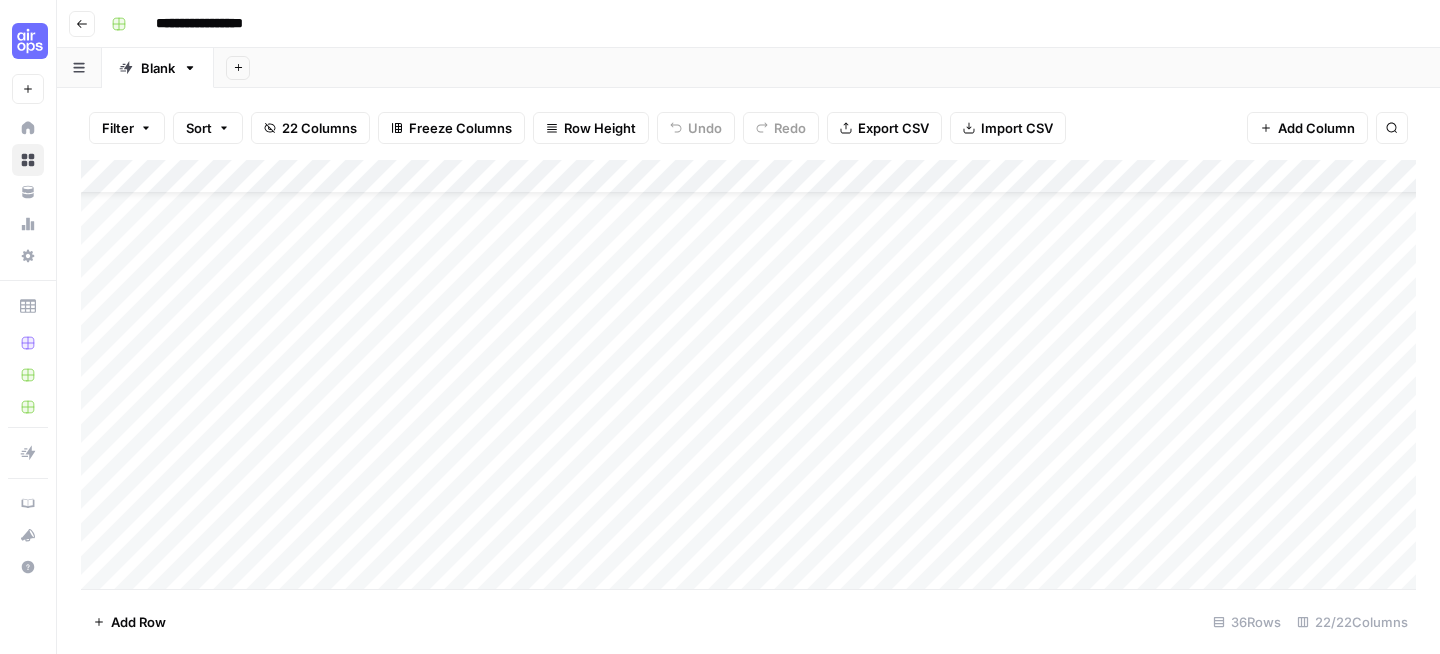scroll, scrollTop: 0, scrollLeft: 0, axis: both 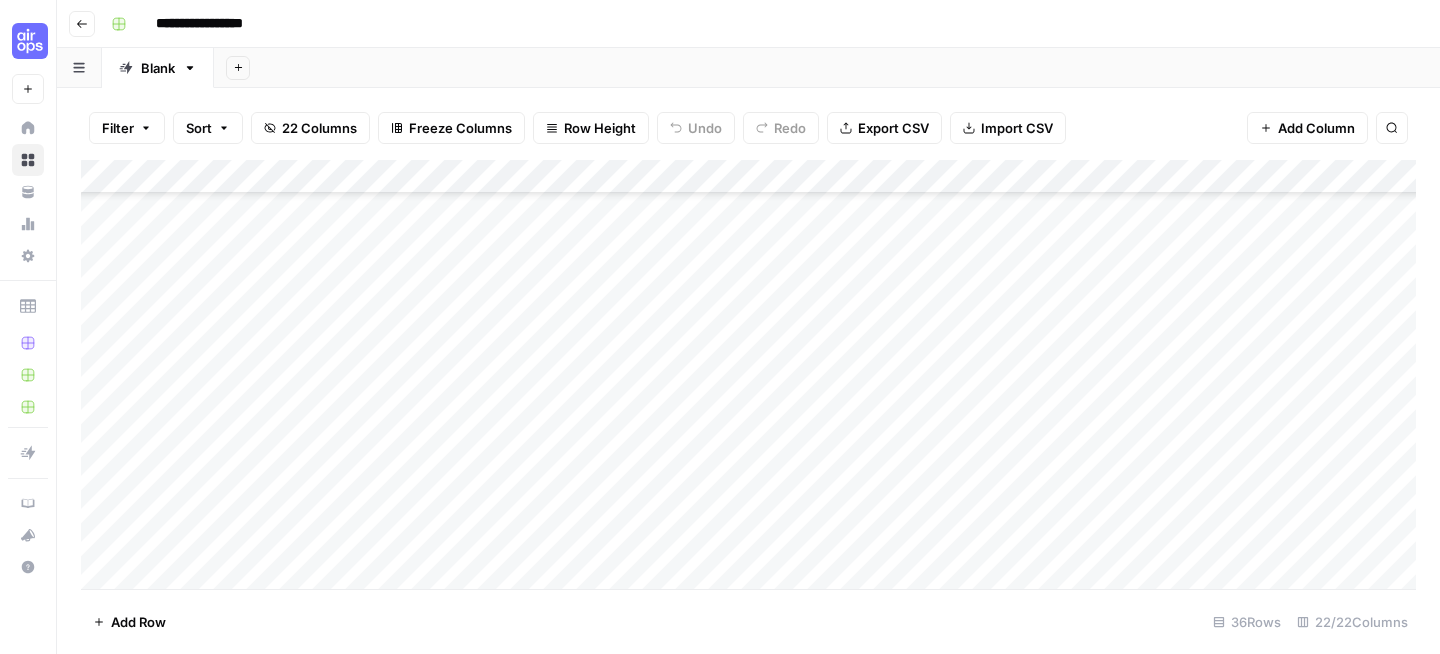 drag, startPoint x: 611, startPoint y: 211, endPoint x: 696, endPoint y: 669, distance: 465.82077 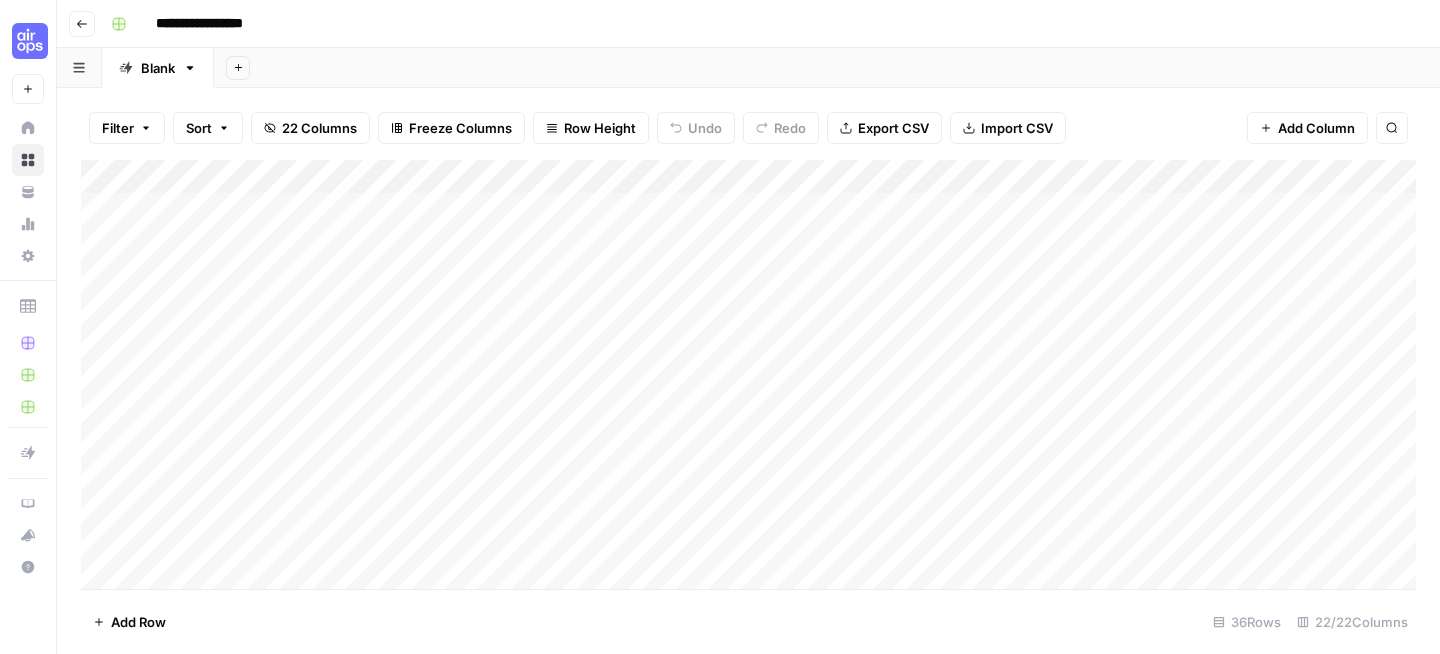 drag, startPoint x: 376, startPoint y: 217, endPoint x: 376, endPoint y: 483, distance: 266 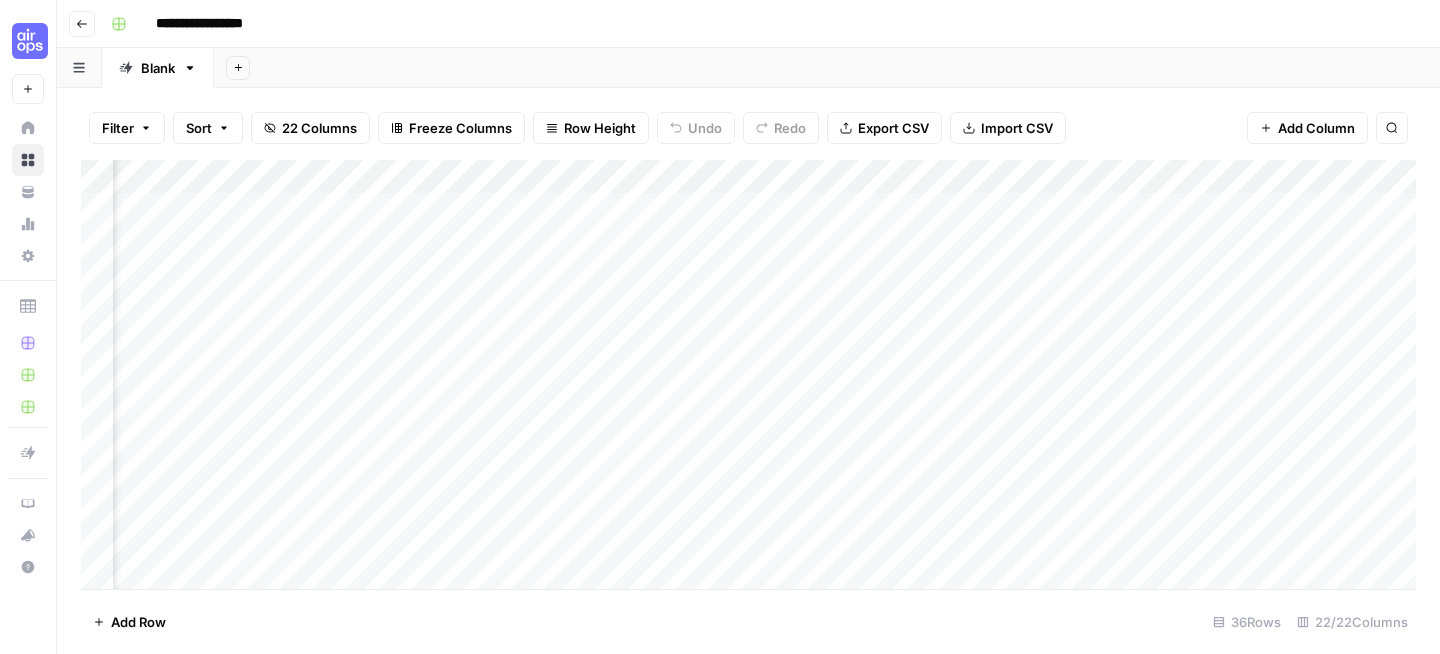 scroll, scrollTop: 0, scrollLeft: 464, axis: horizontal 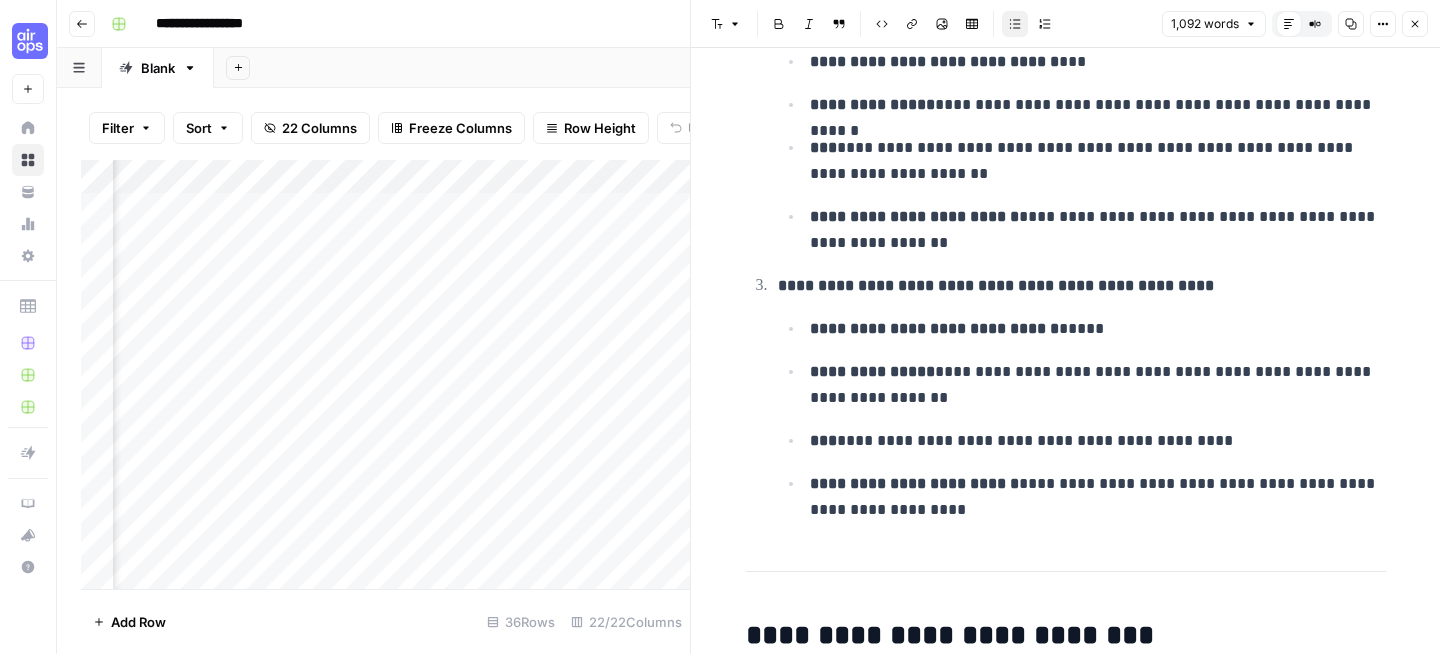 click on "Close" at bounding box center [1415, 24] 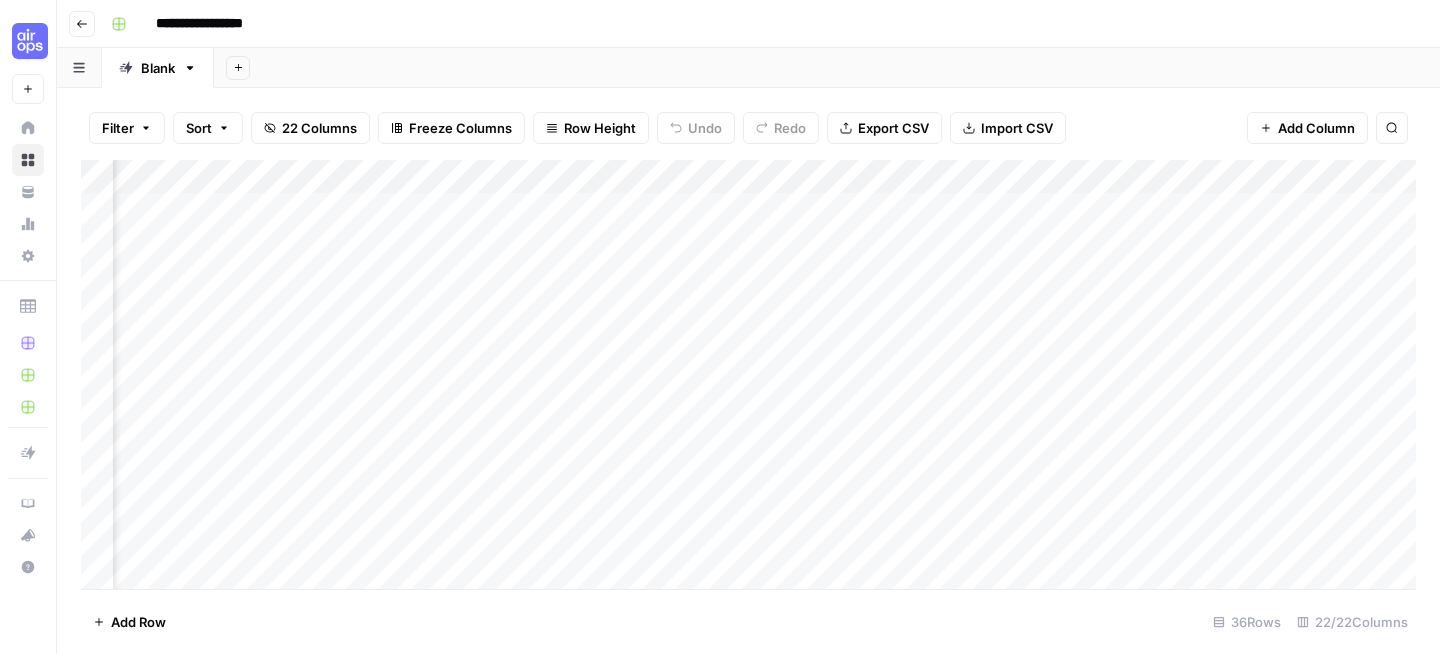 scroll, scrollTop: 0, scrollLeft: 1017, axis: horizontal 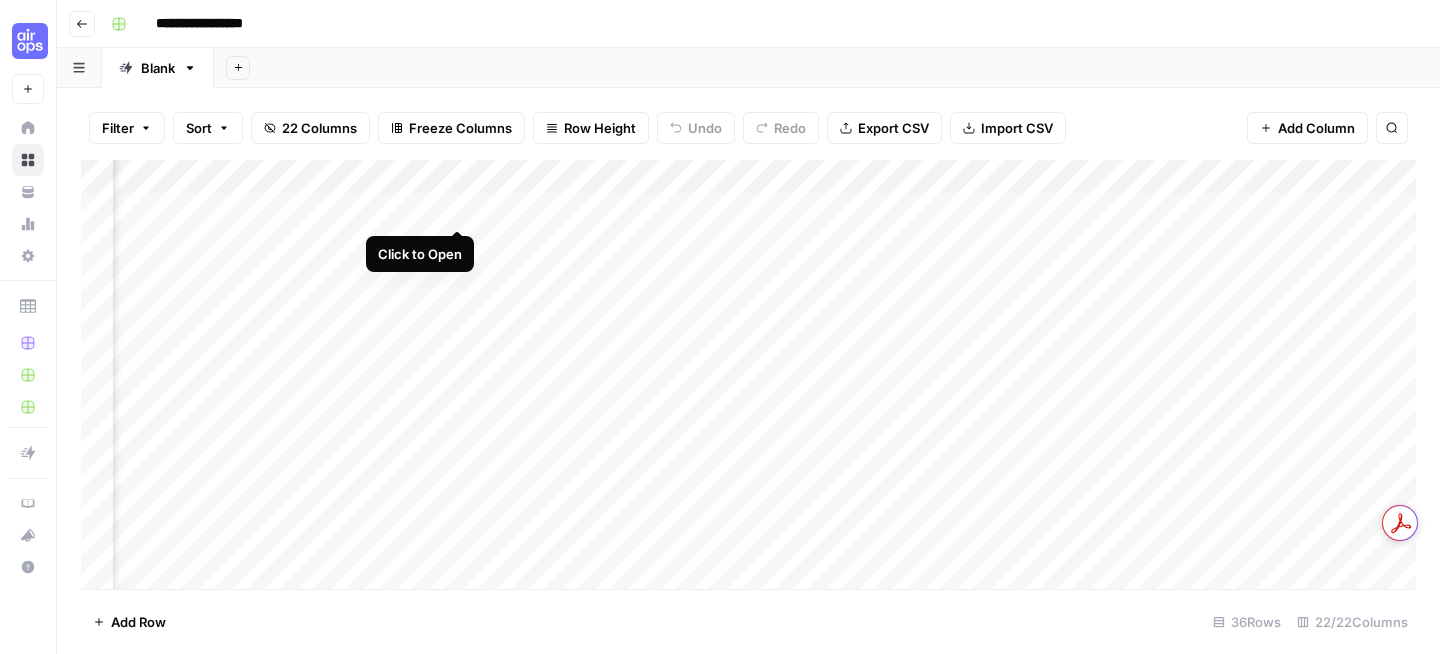 click on "Add Column" at bounding box center [748, 374] 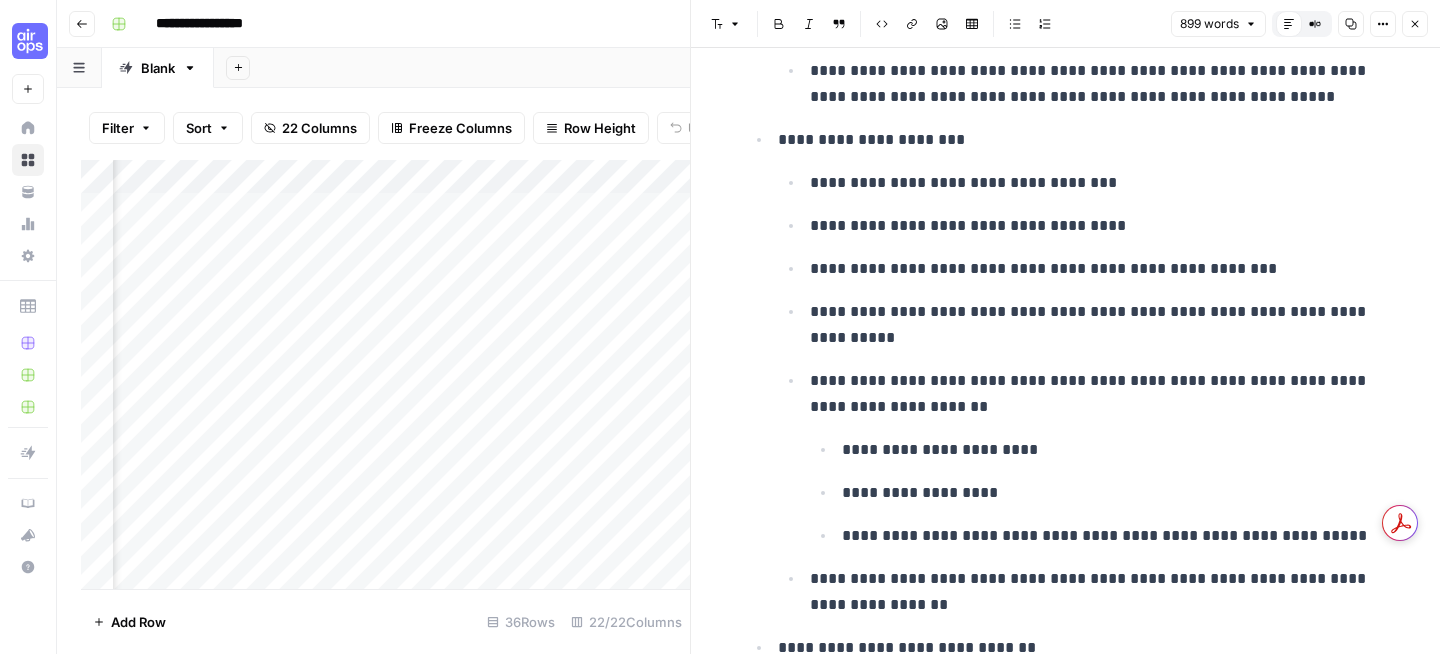 scroll, scrollTop: 4830, scrollLeft: 0, axis: vertical 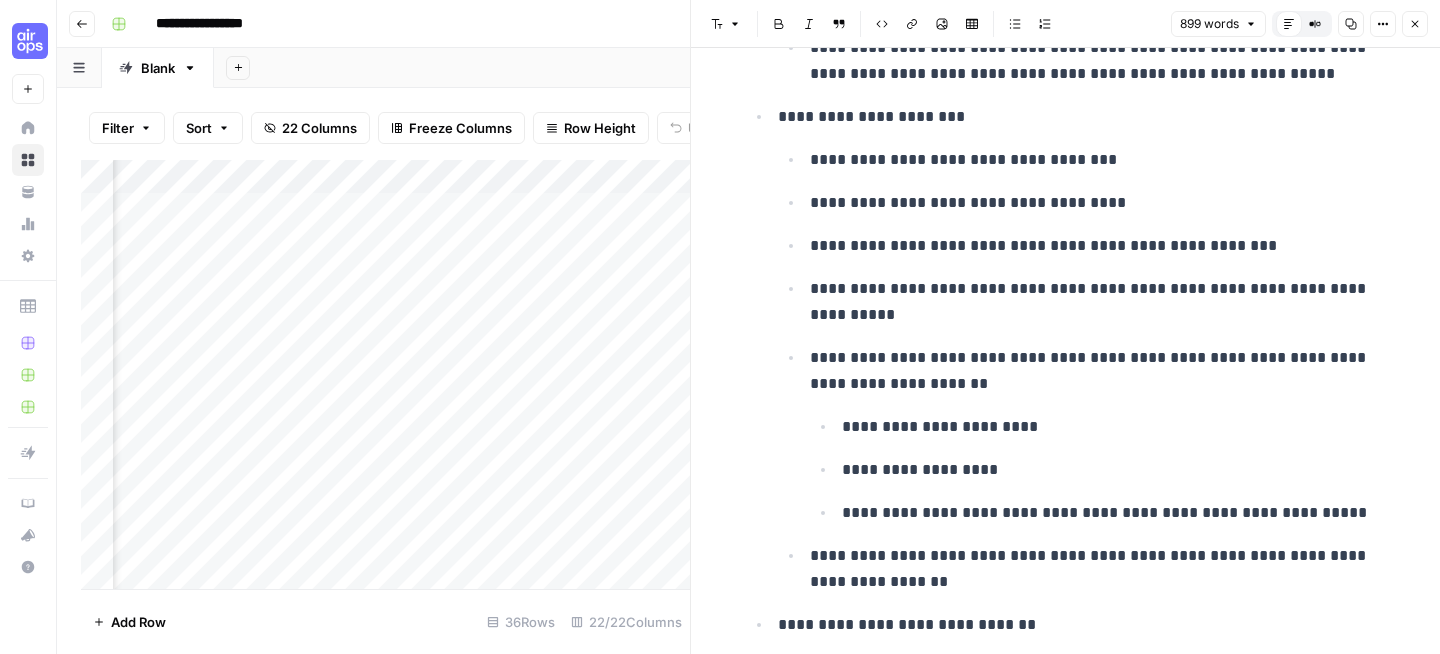 click 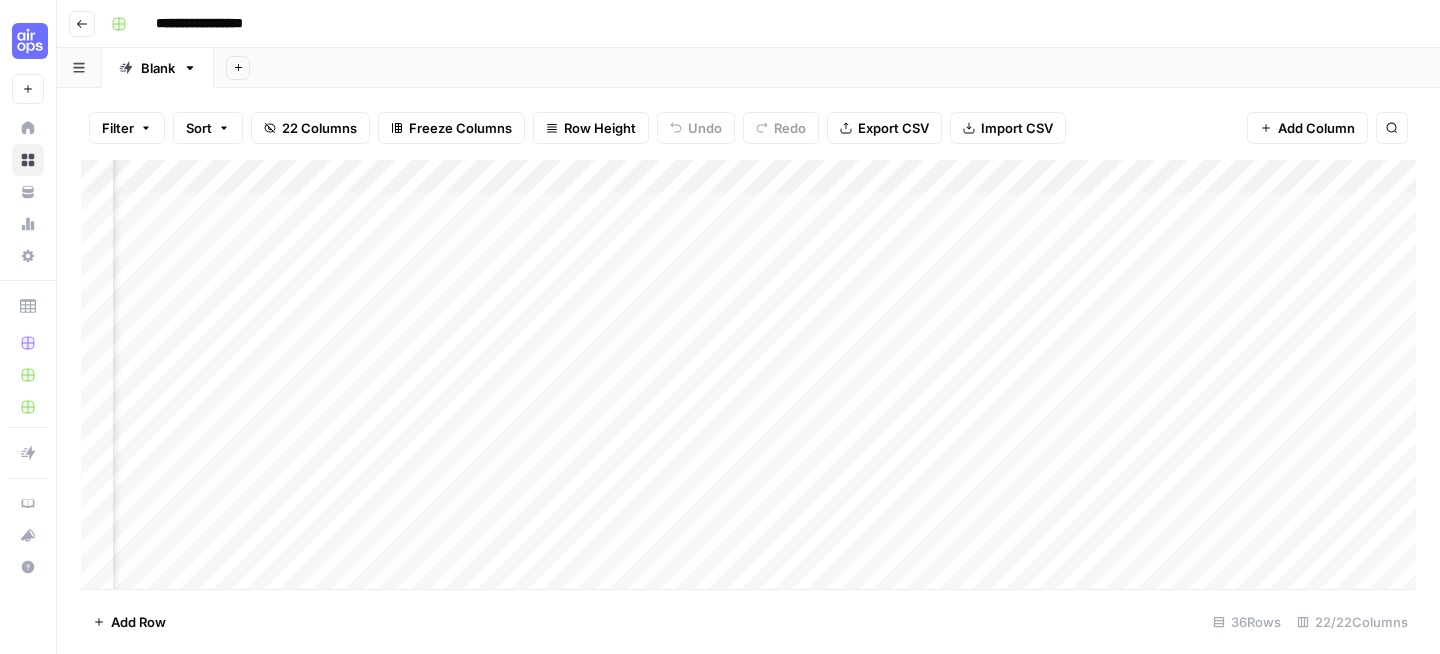 scroll, scrollTop: 0, scrollLeft: 1187, axis: horizontal 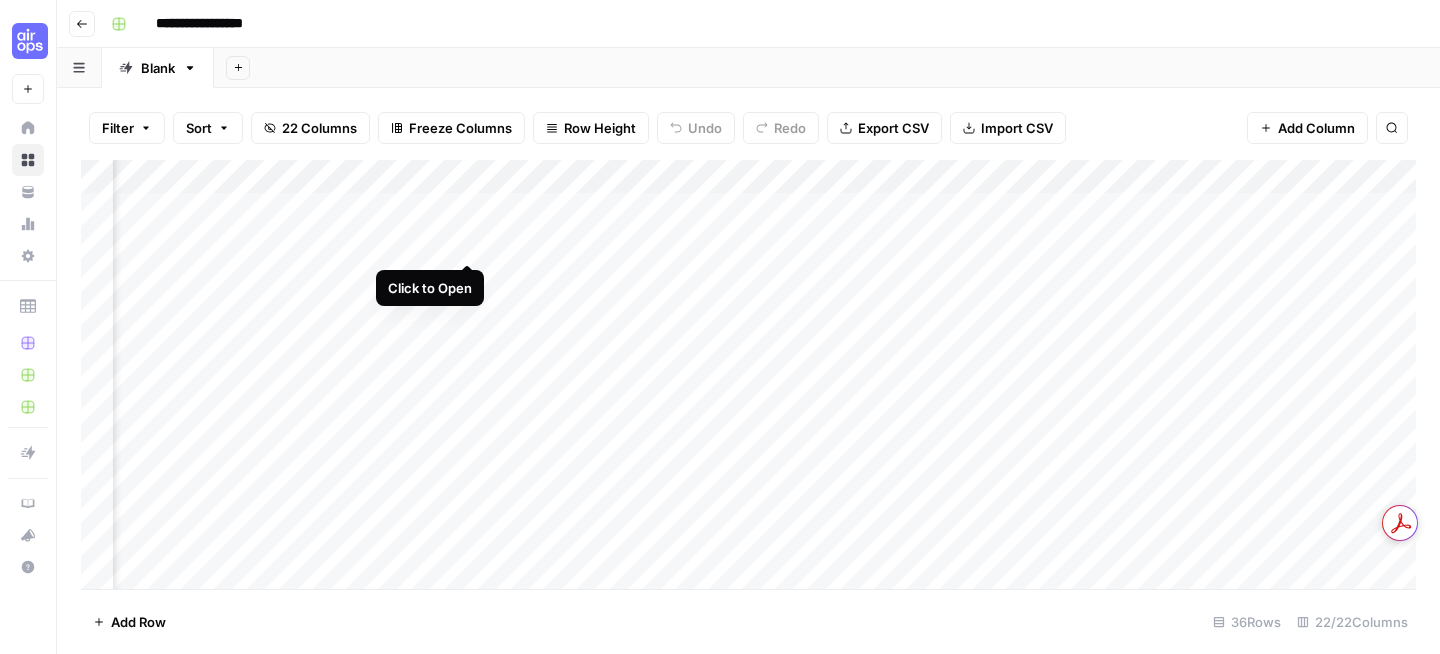 click on "Add Column" at bounding box center [748, 374] 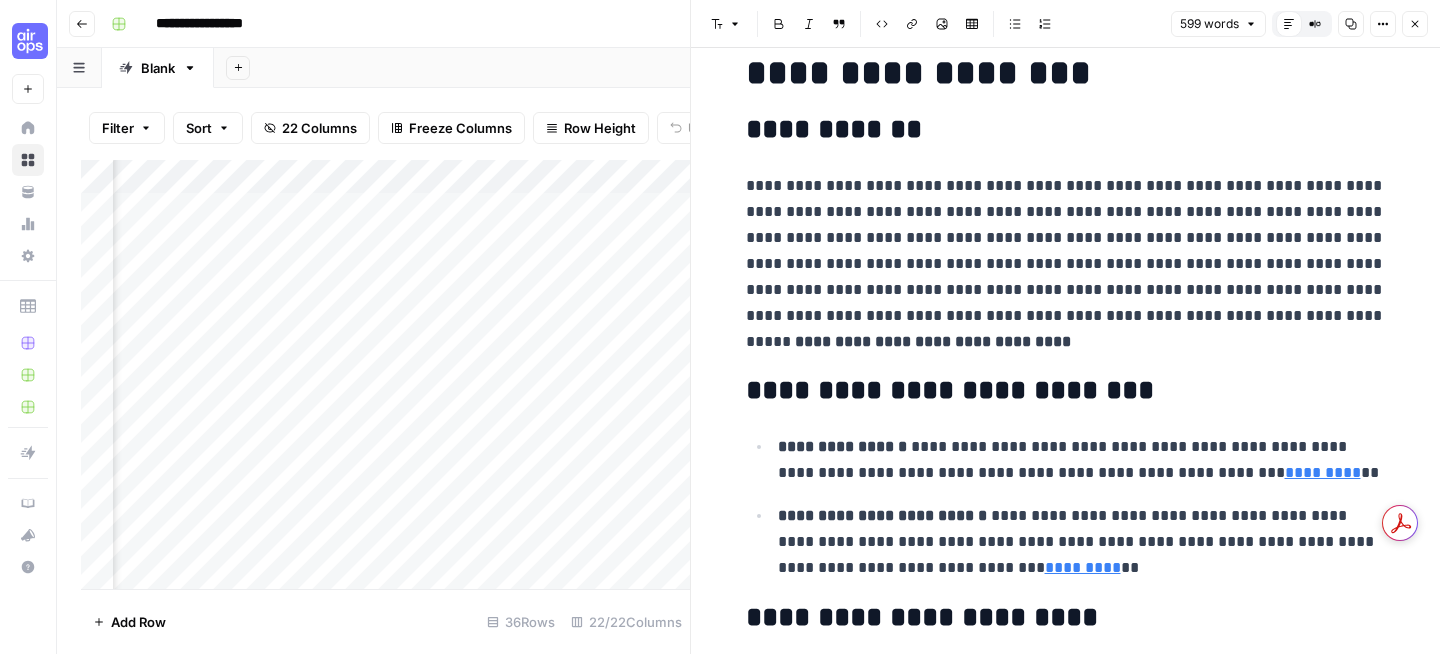 scroll, scrollTop: 493, scrollLeft: 0, axis: vertical 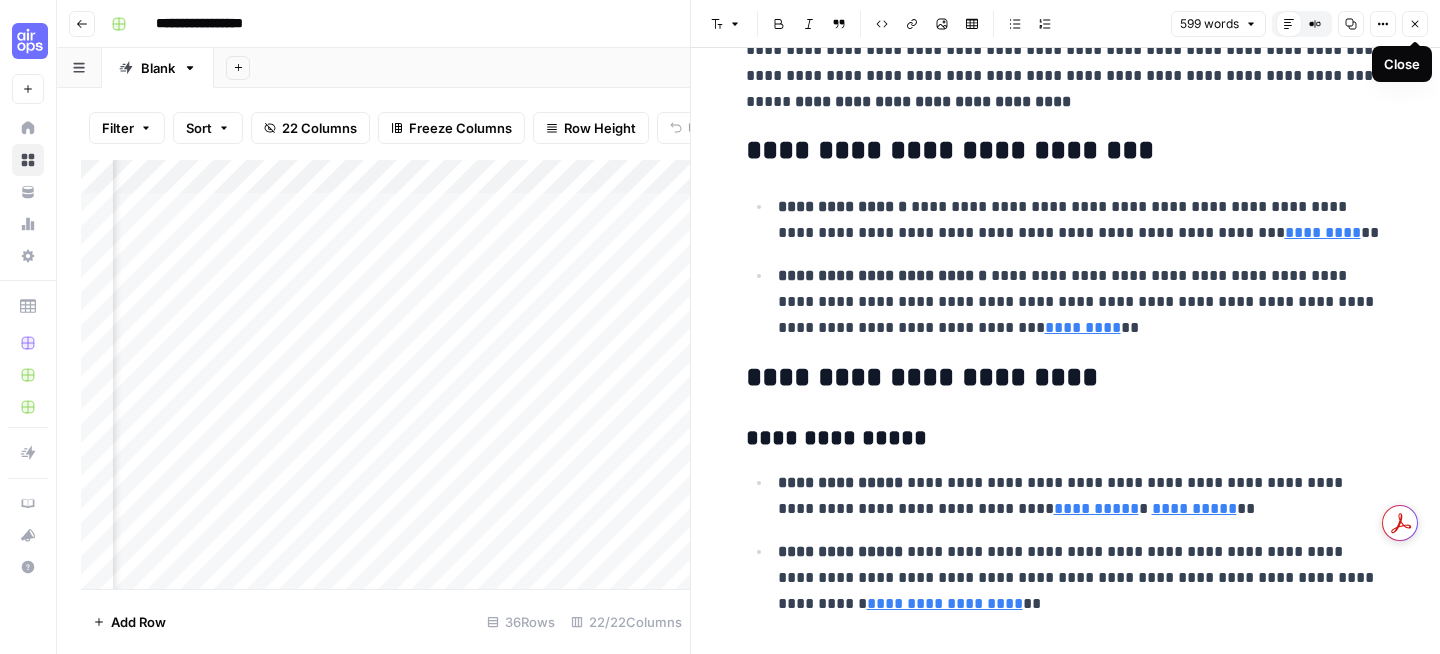 click on "Close" at bounding box center [1415, 24] 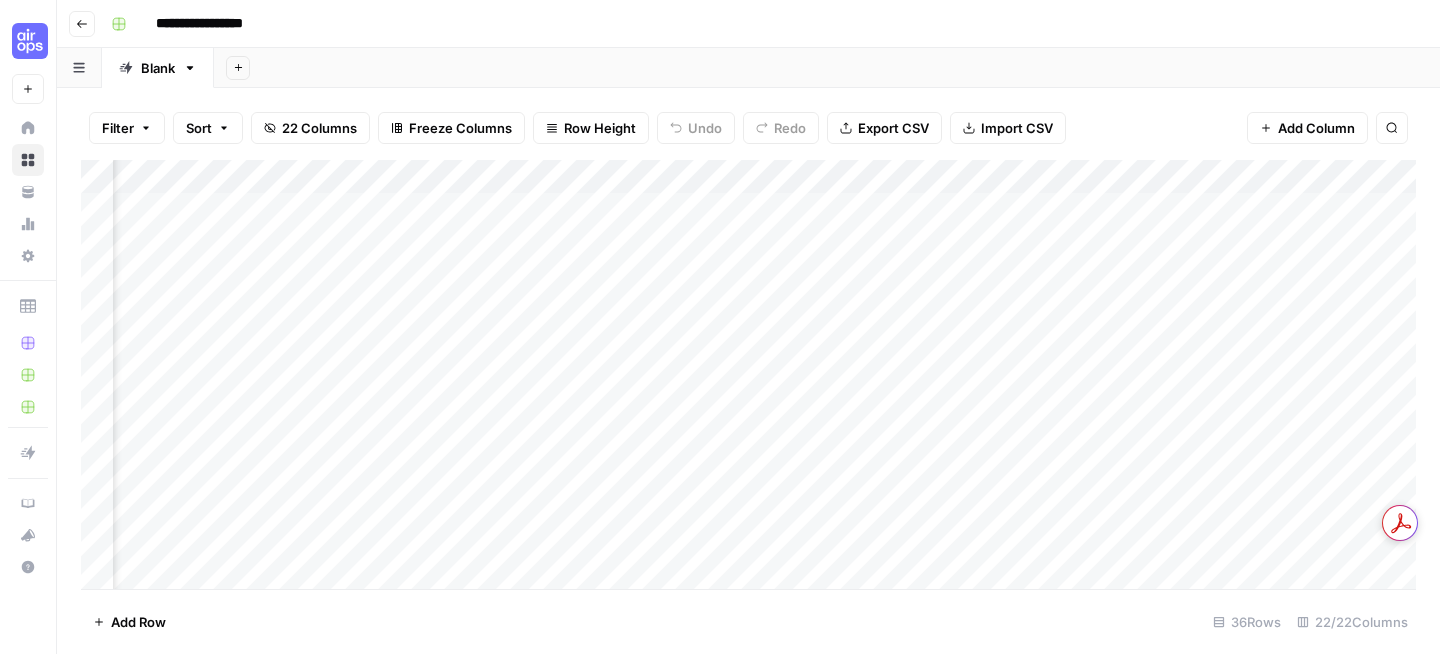 click on "Add Column" at bounding box center (748, 374) 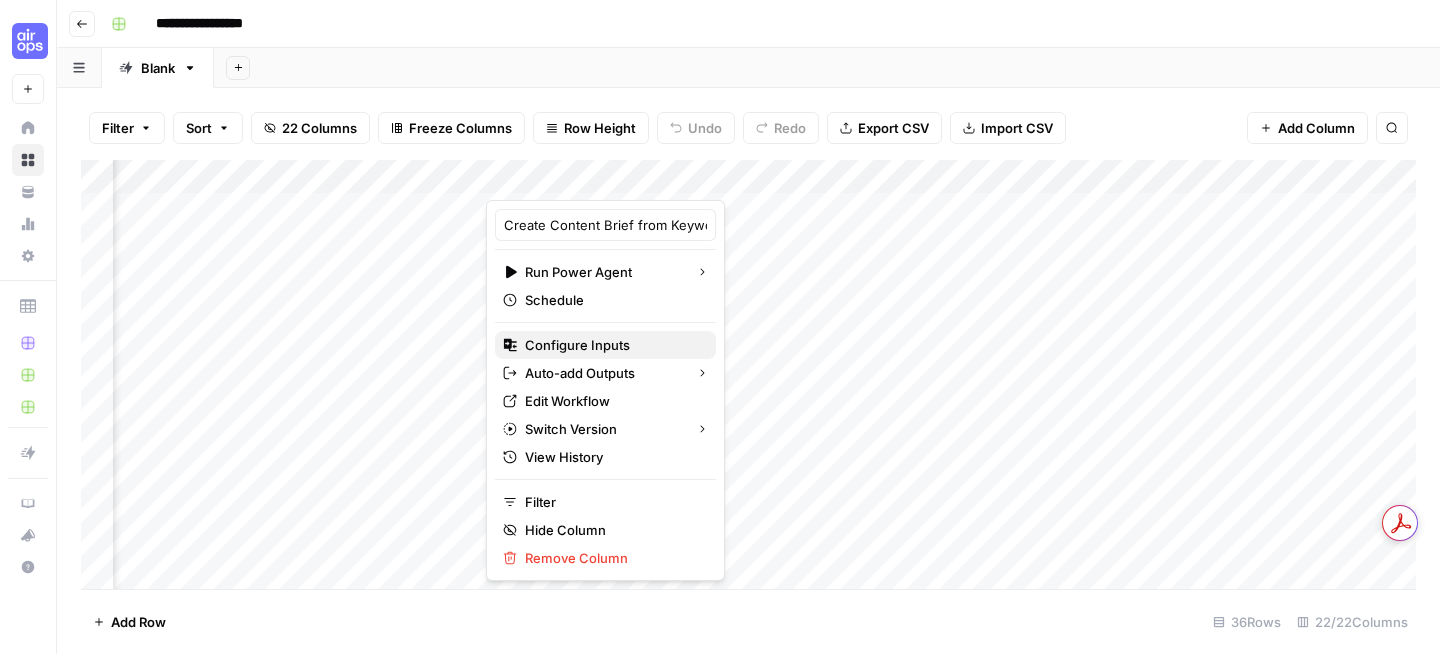 click on "Configure Inputs" at bounding box center (612, 345) 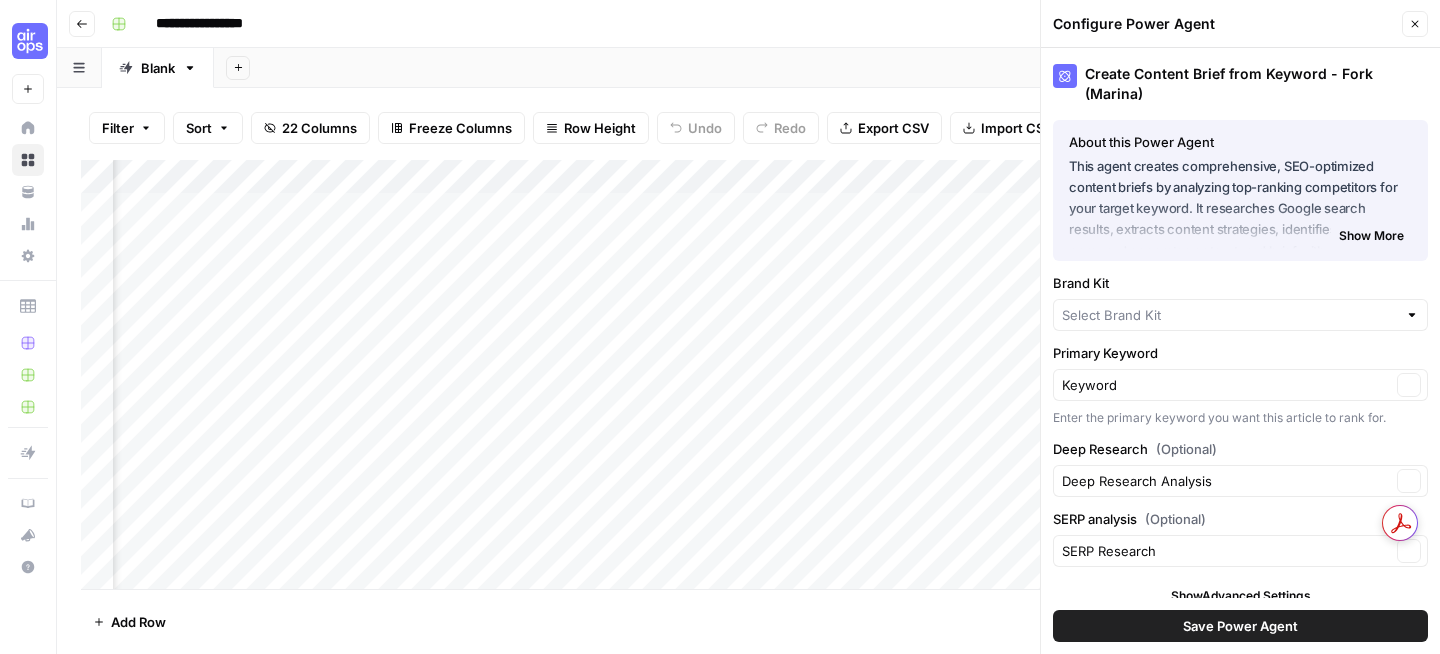 type on "Buy Canadian Insulin" 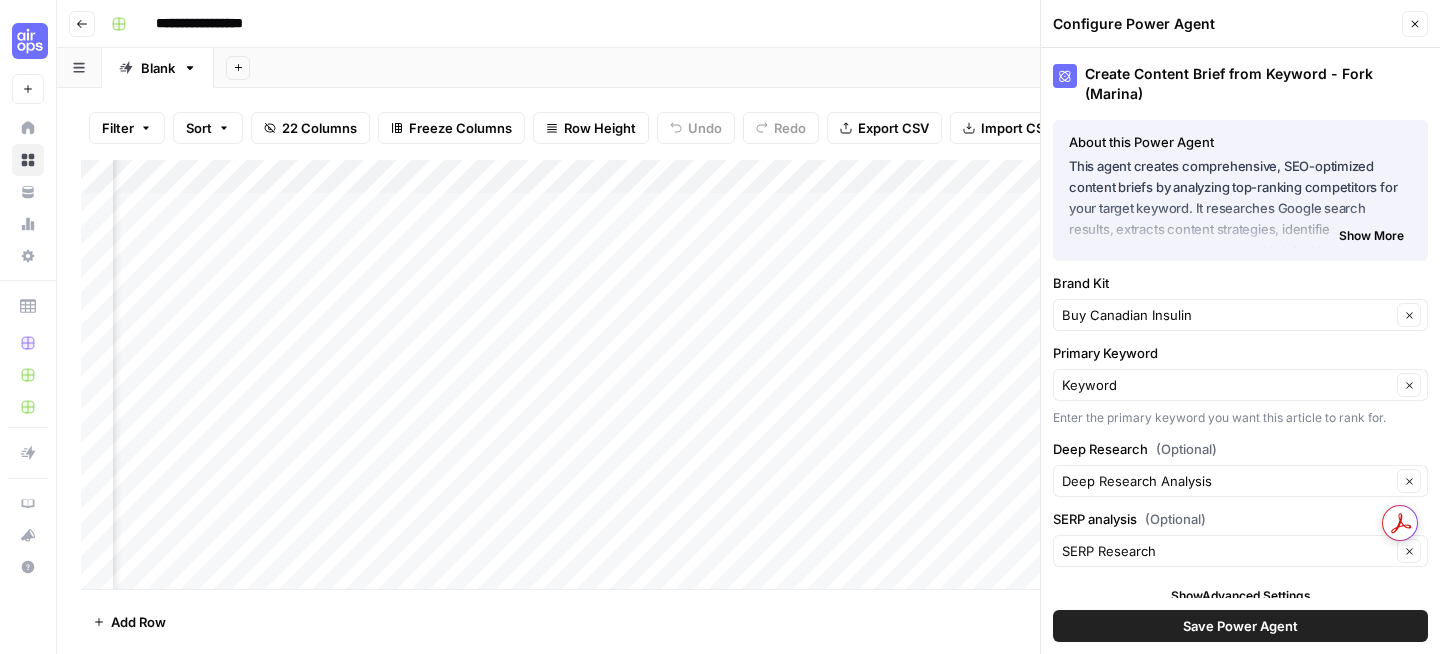 click 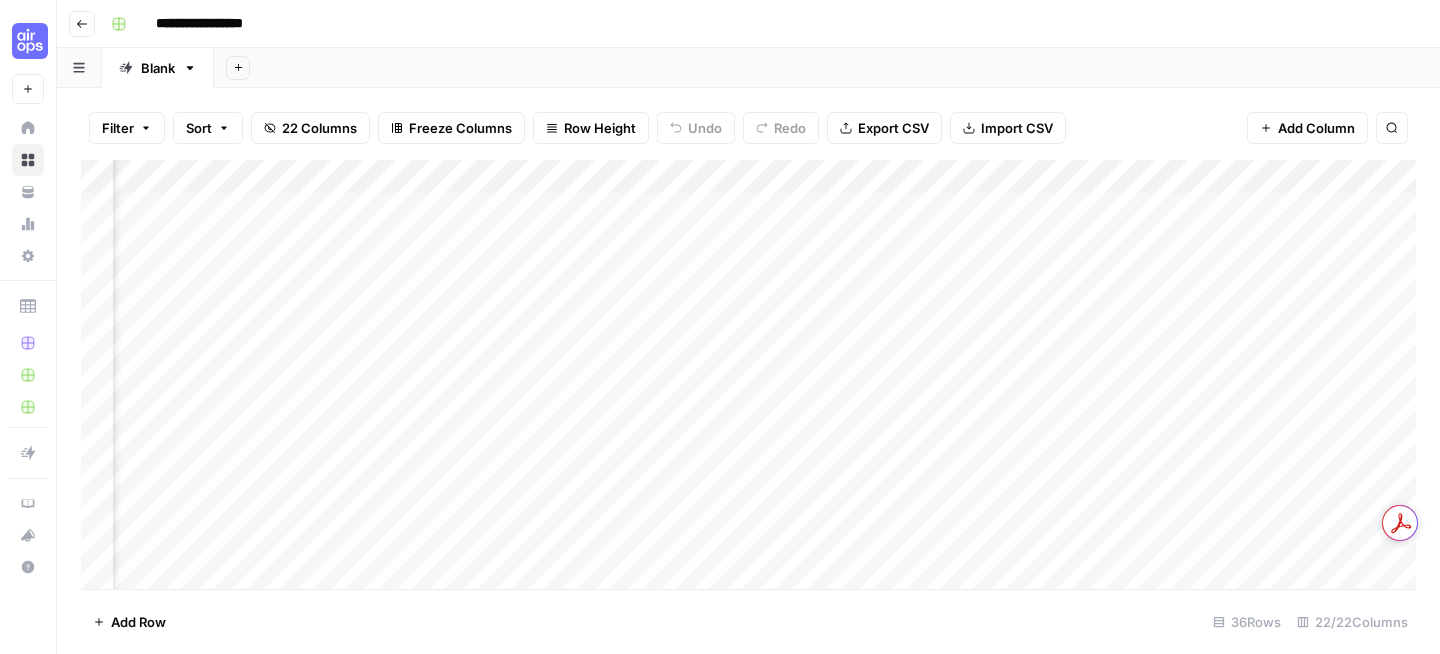 scroll, scrollTop: 0, scrollLeft: 1599, axis: horizontal 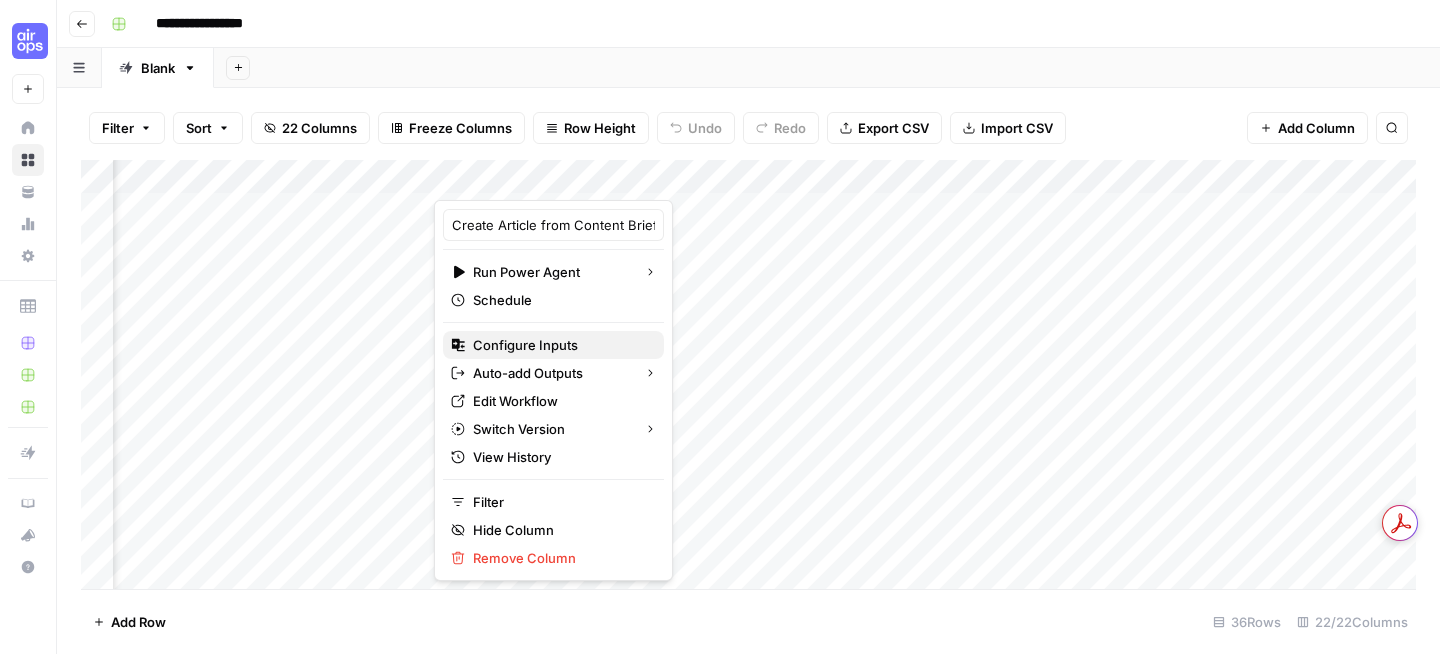 click on "Configure Inputs" at bounding box center [560, 345] 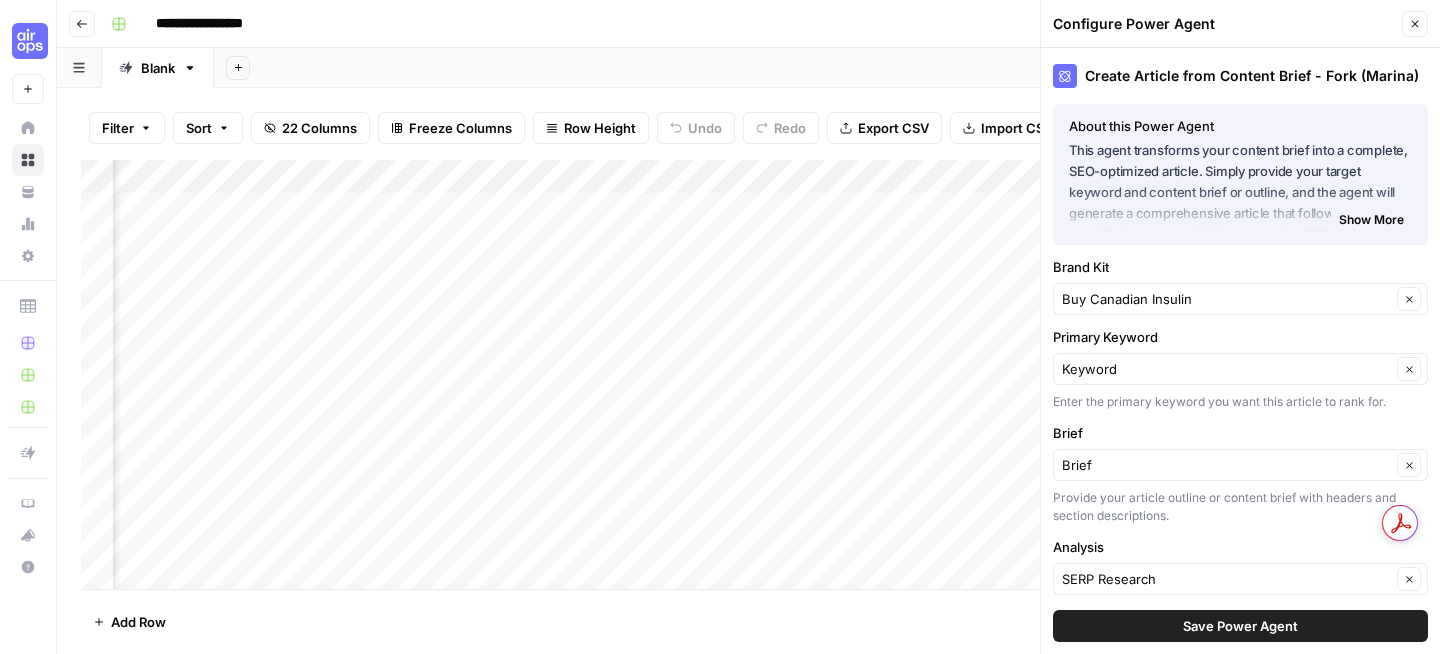 scroll, scrollTop: 201, scrollLeft: 0, axis: vertical 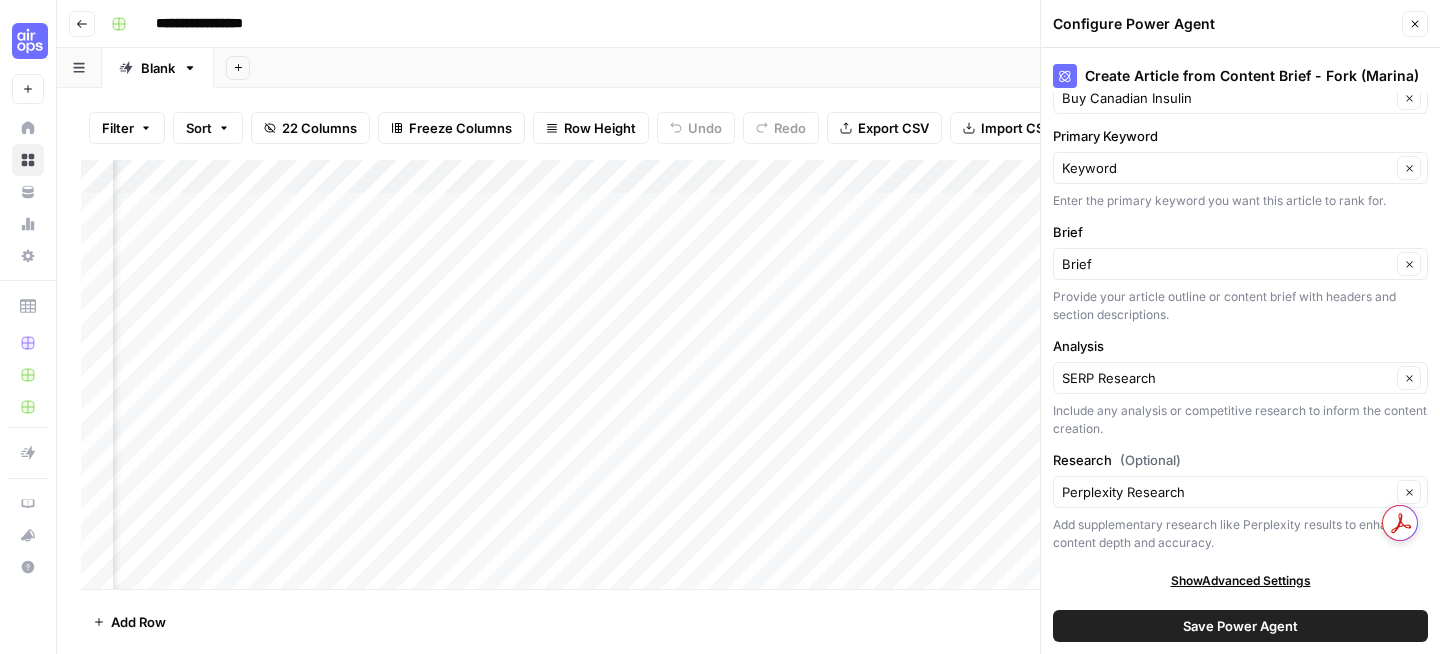 click on "Close" at bounding box center (1415, 24) 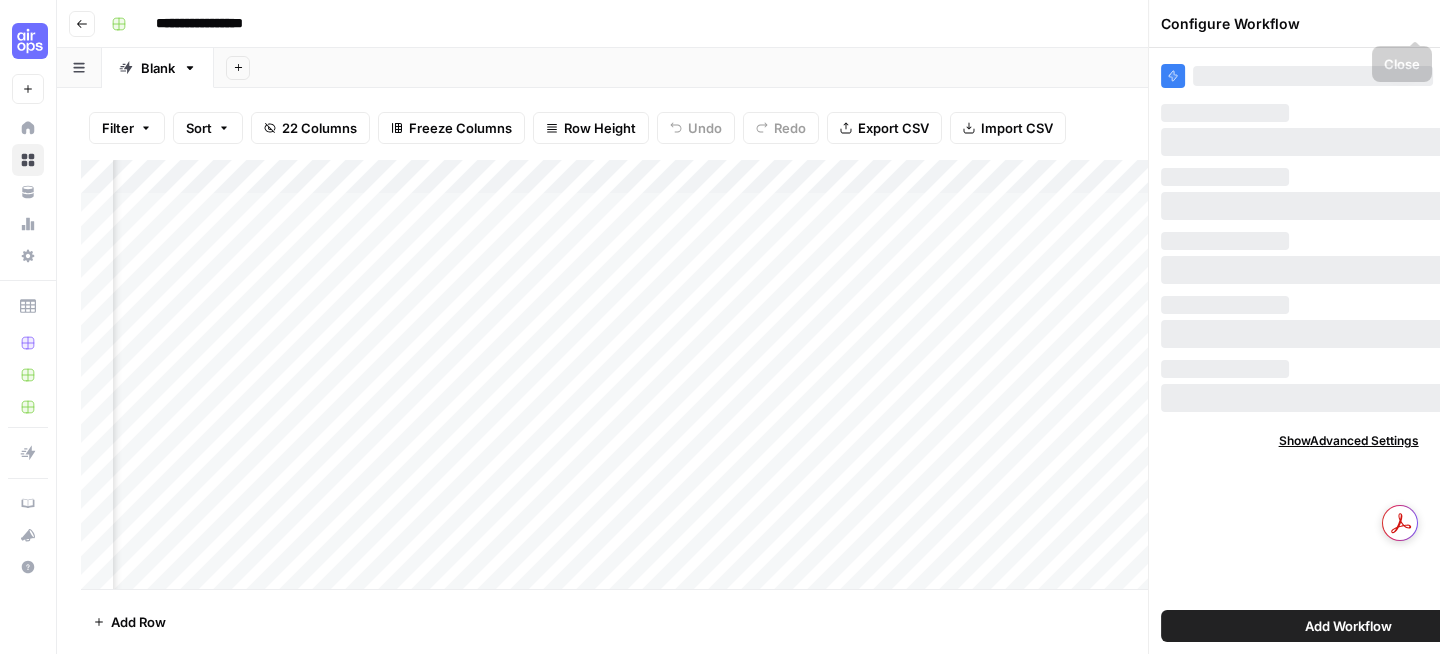 scroll, scrollTop: 0, scrollLeft: 0, axis: both 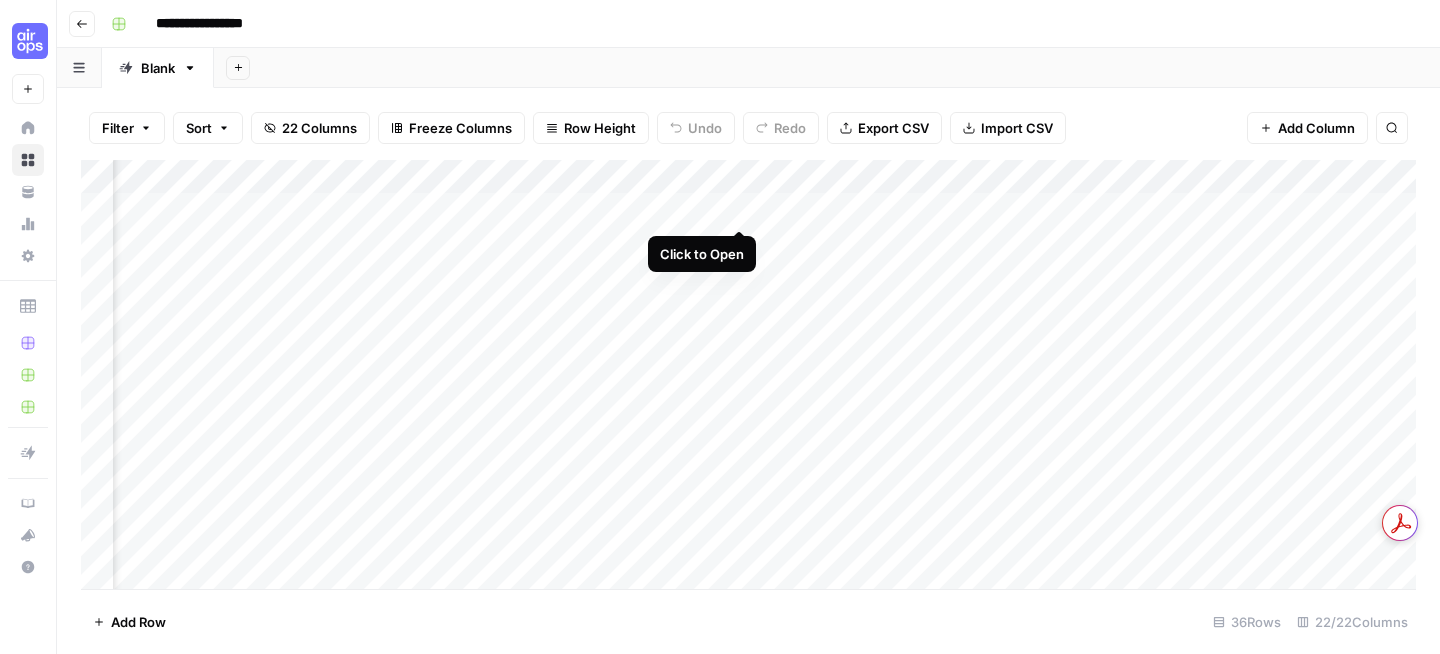 click on "Add Column" at bounding box center (748, 374) 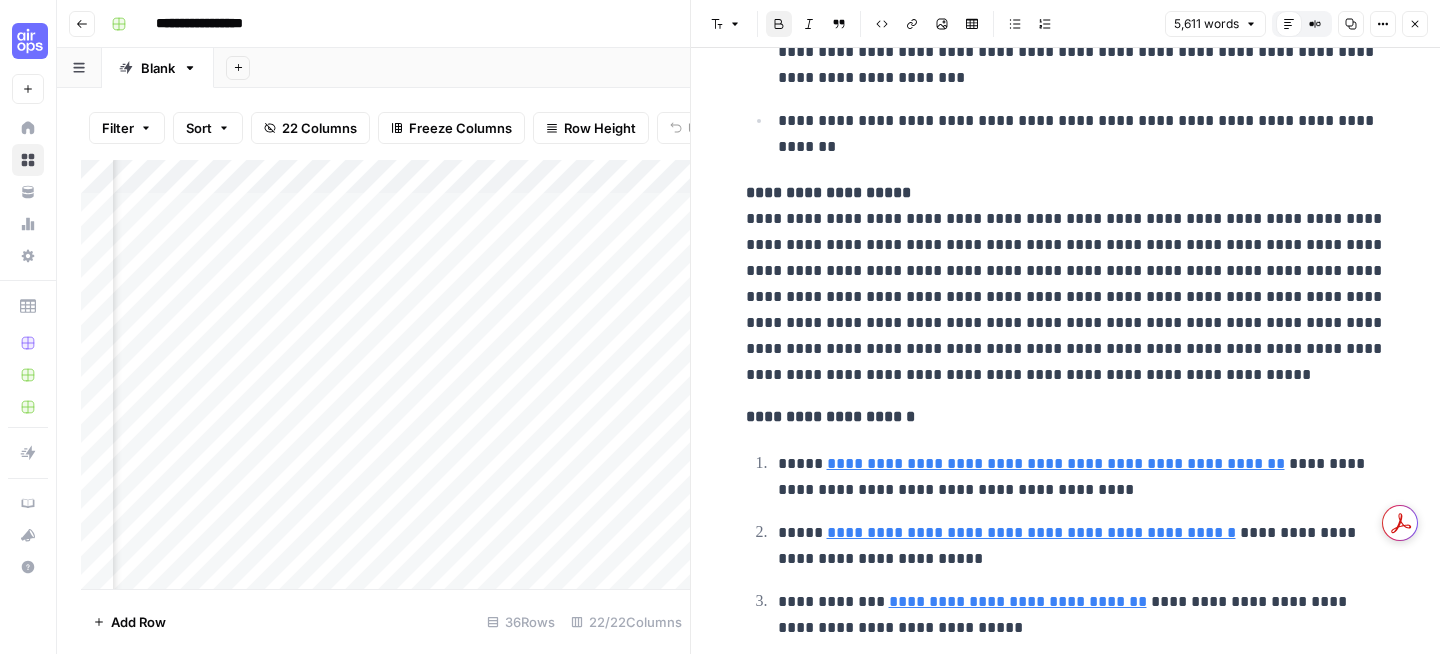scroll, scrollTop: 626, scrollLeft: 0, axis: vertical 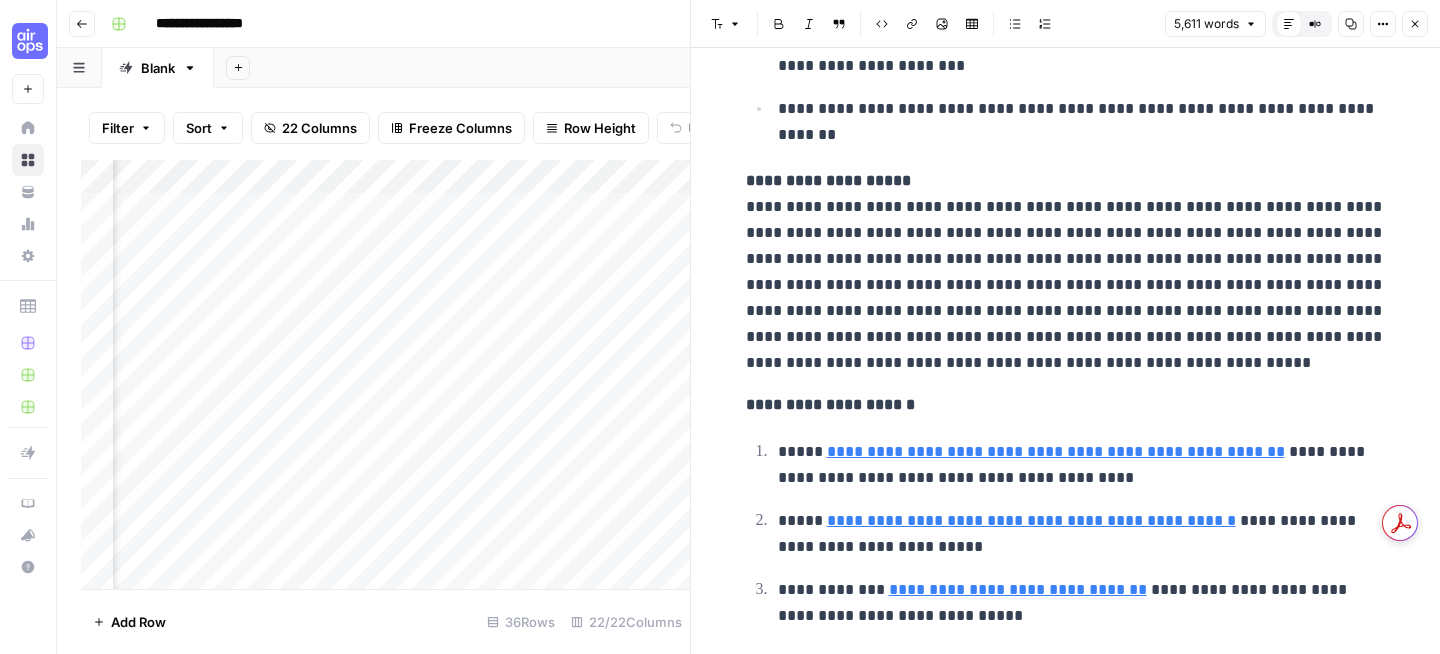drag, startPoint x: 735, startPoint y: 202, endPoint x: 1139, endPoint y: 359, distance: 433.43396 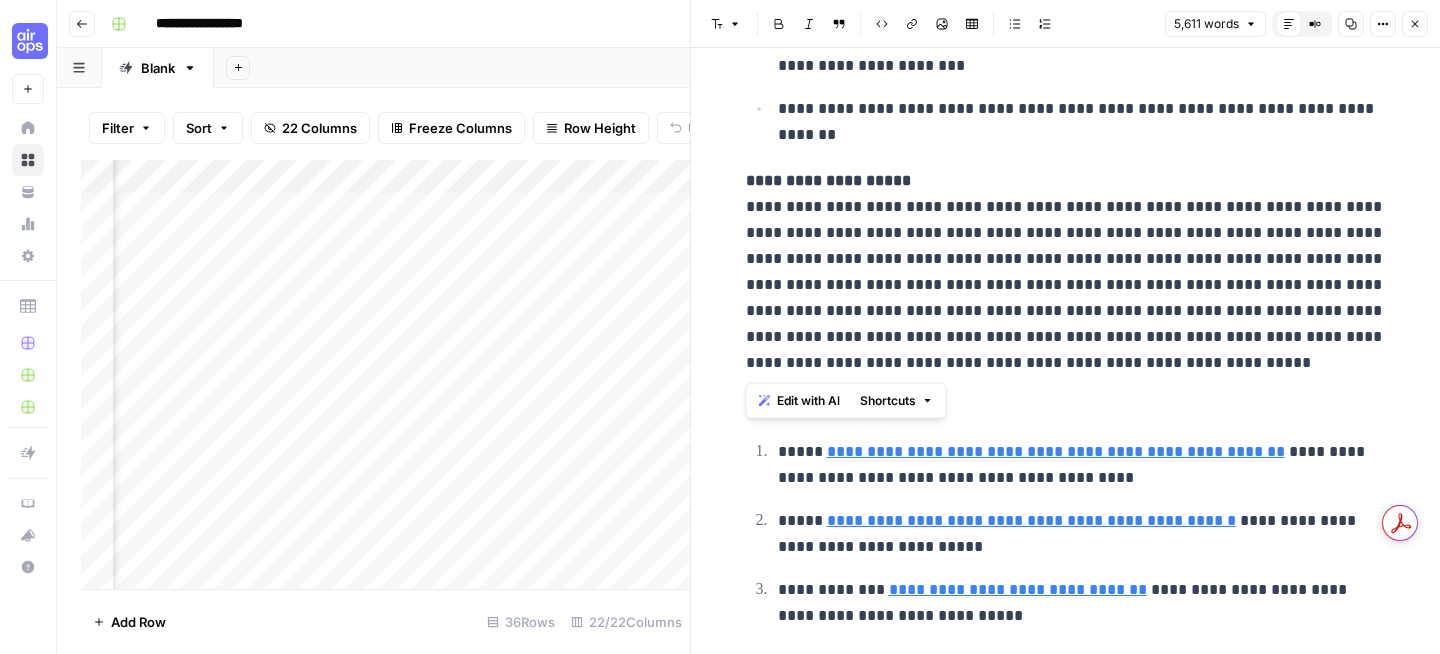 click on "**********" at bounding box center [1066, 272] 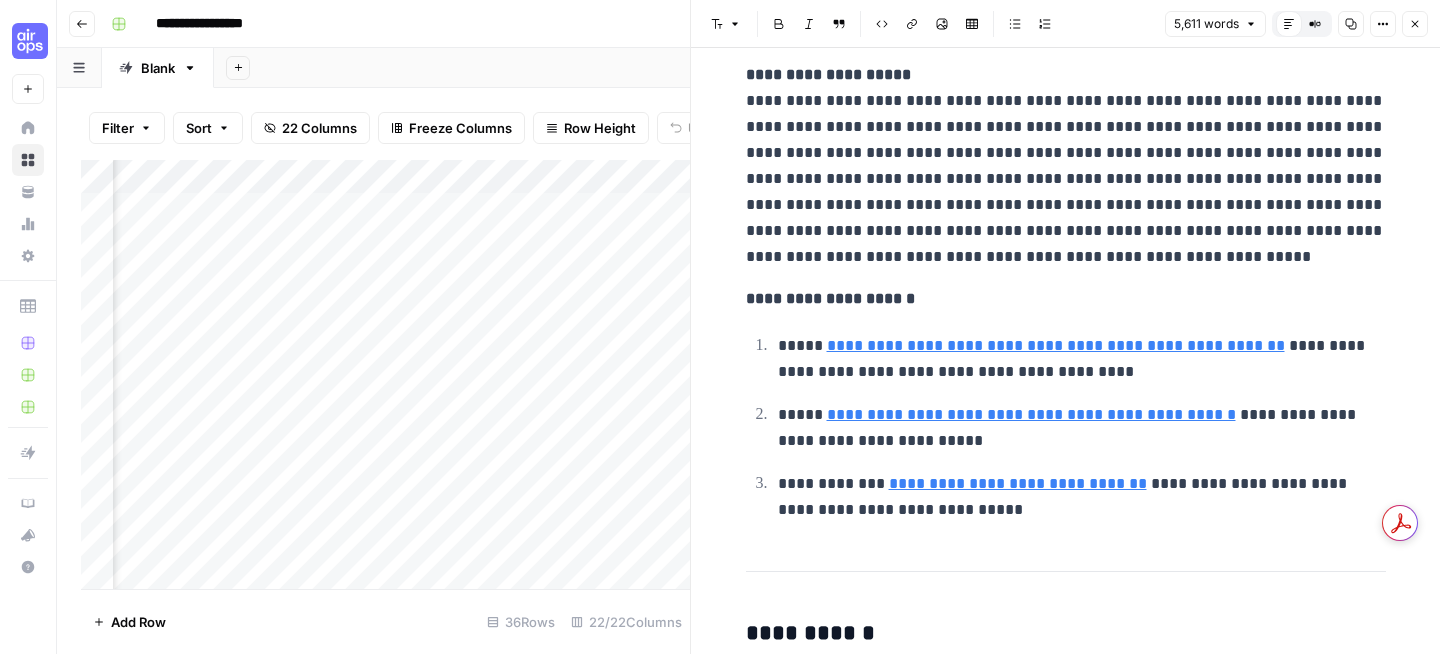 scroll, scrollTop: 800, scrollLeft: 0, axis: vertical 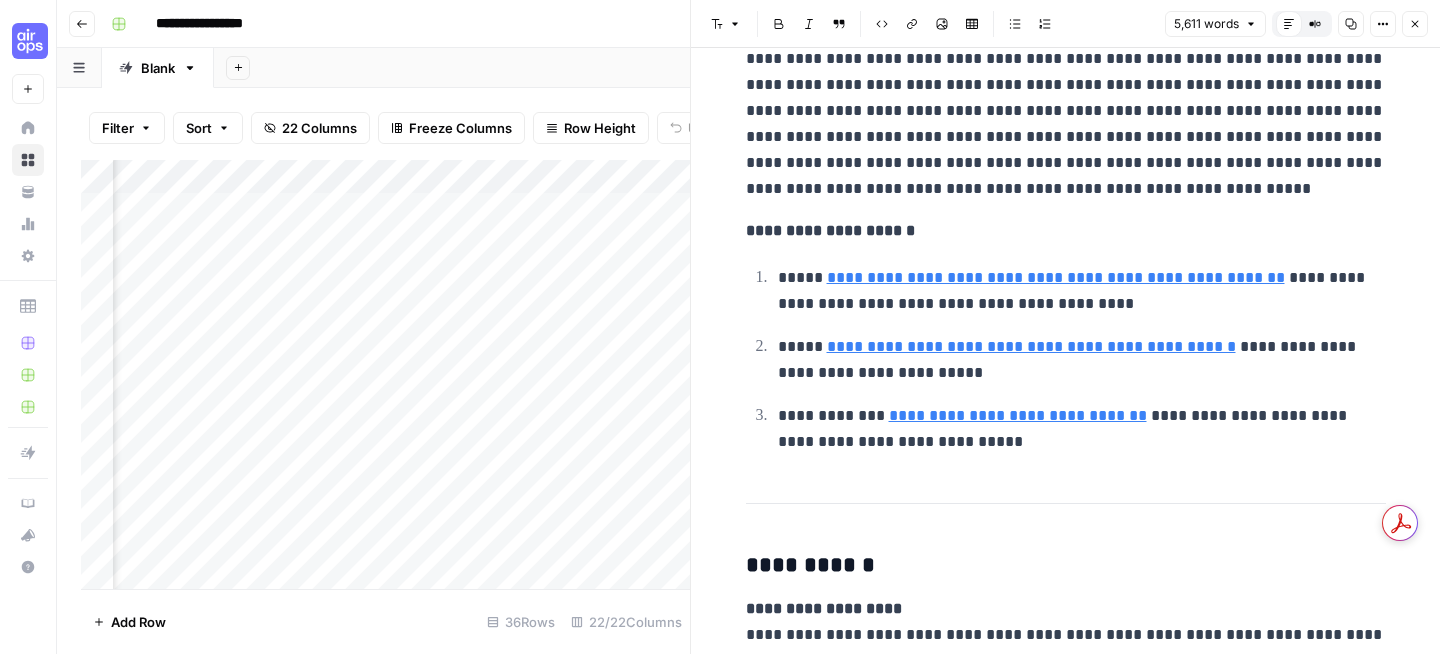 click 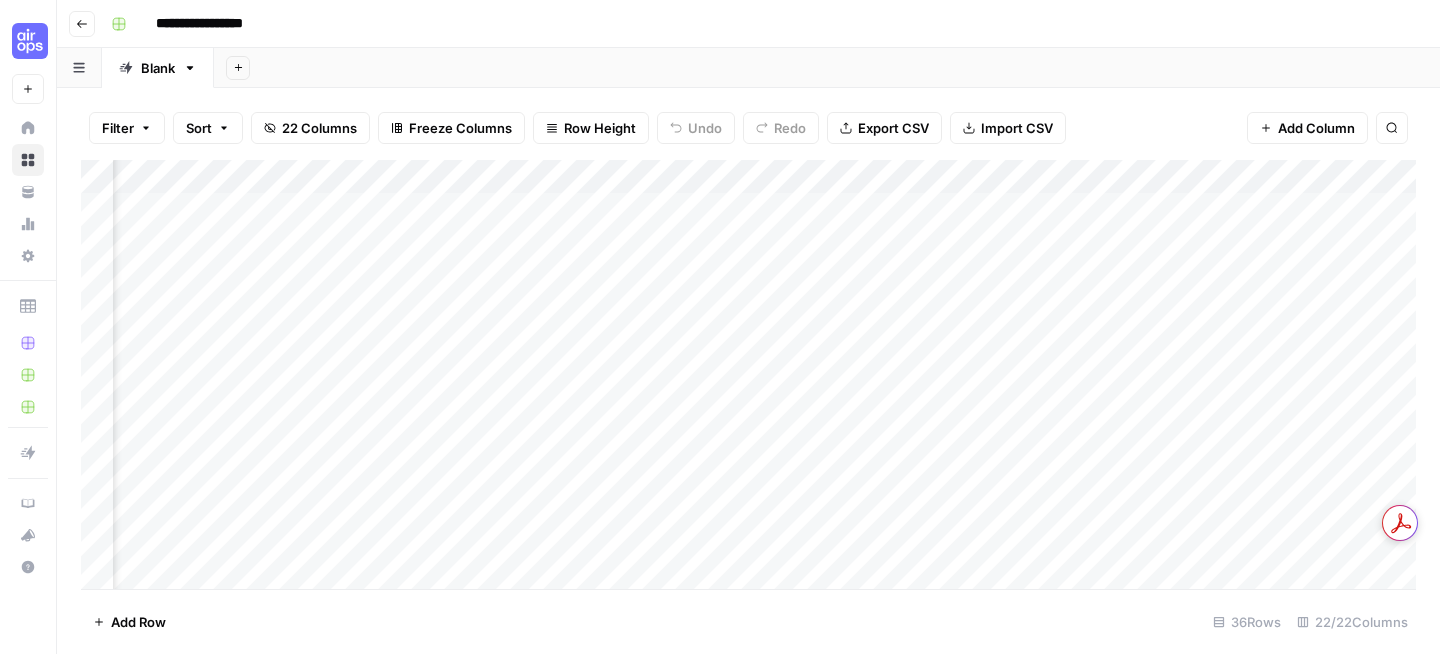 click on "Add Column" at bounding box center [748, 374] 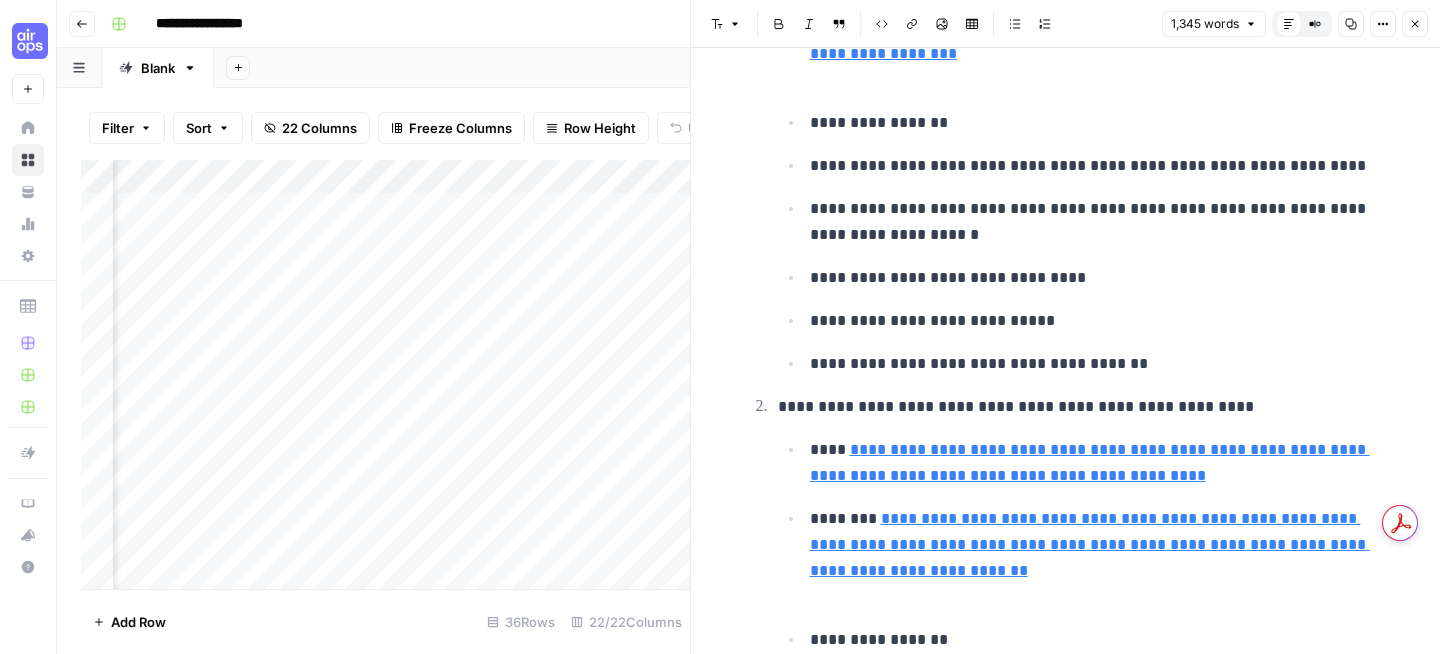 scroll, scrollTop: 495, scrollLeft: 0, axis: vertical 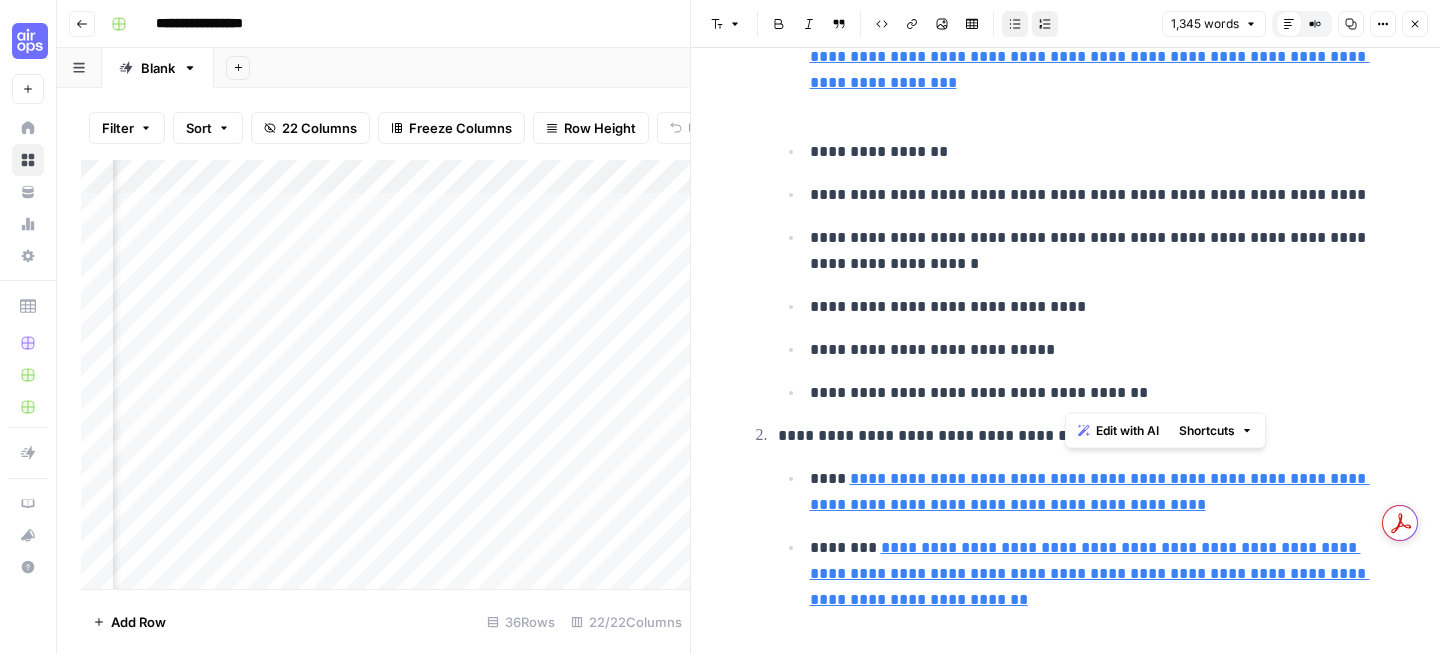 click on "**********" at bounding box center [1098, 393] 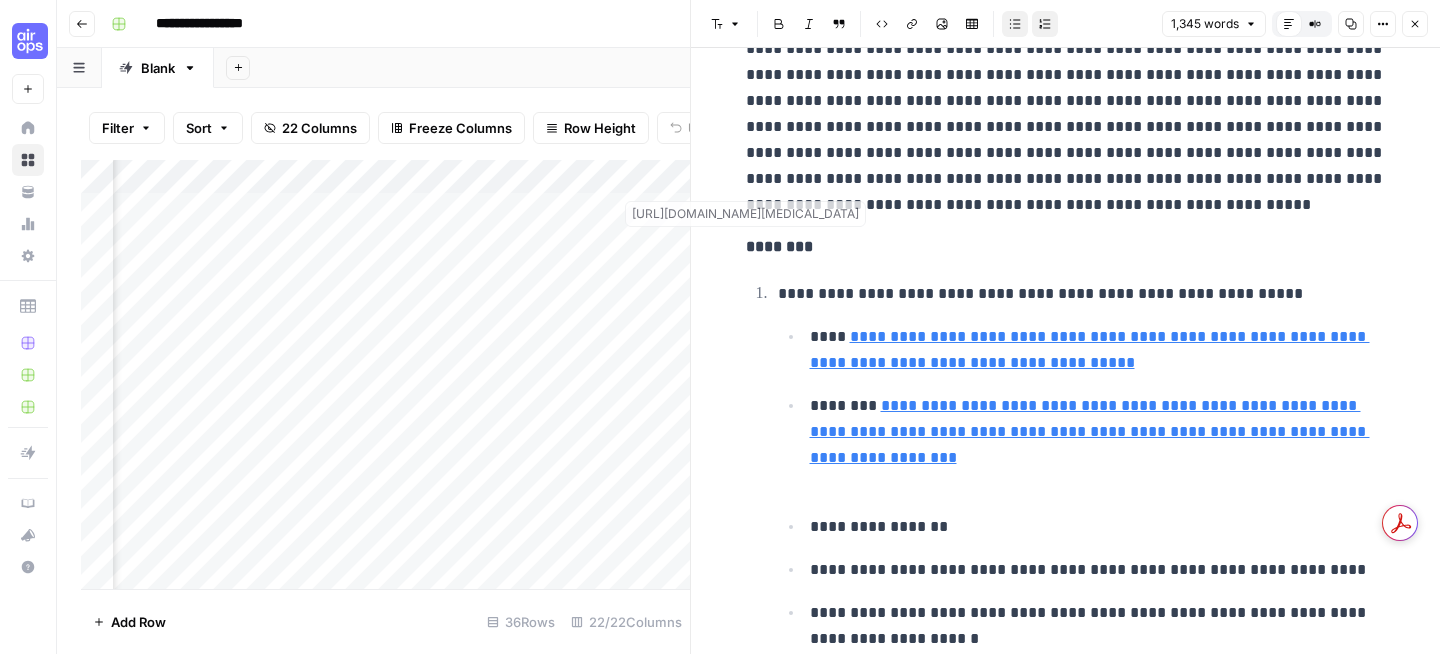 scroll, scrollTop: 81, scrollLeft: 0, axis: vertical 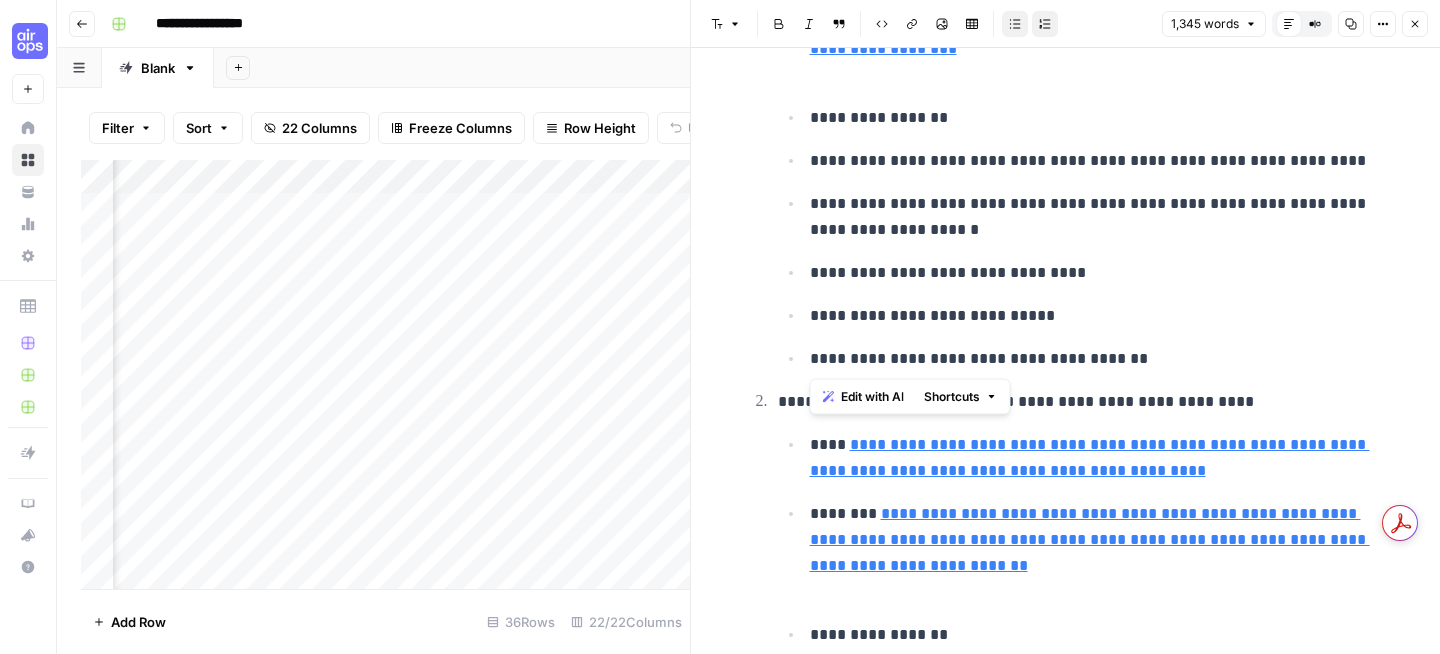 drag, startPoint x: 806, startPoint y: 364, endPoint x: 1122, endPoint y: 363, distance: 316.0016 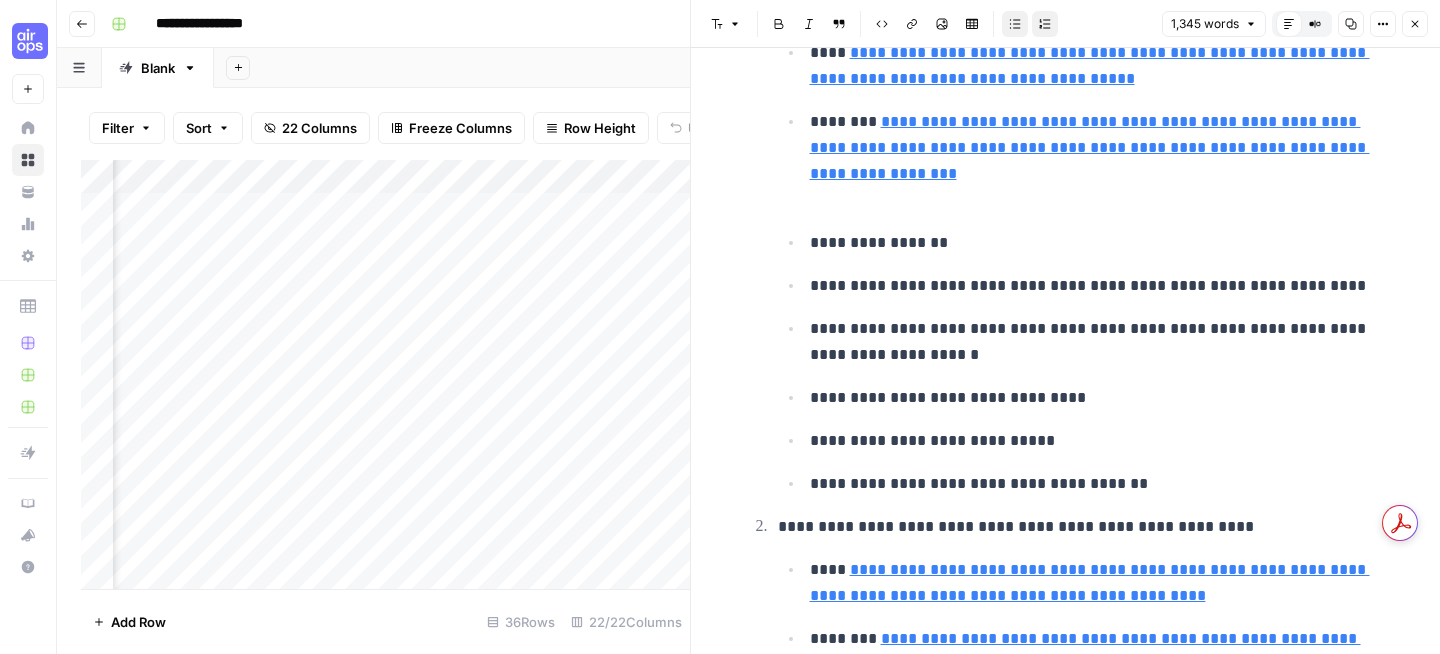 drag, startPoint x: 868, startPoint y: 400, endPoint x: 992, endPoint y: 400, distance: 124 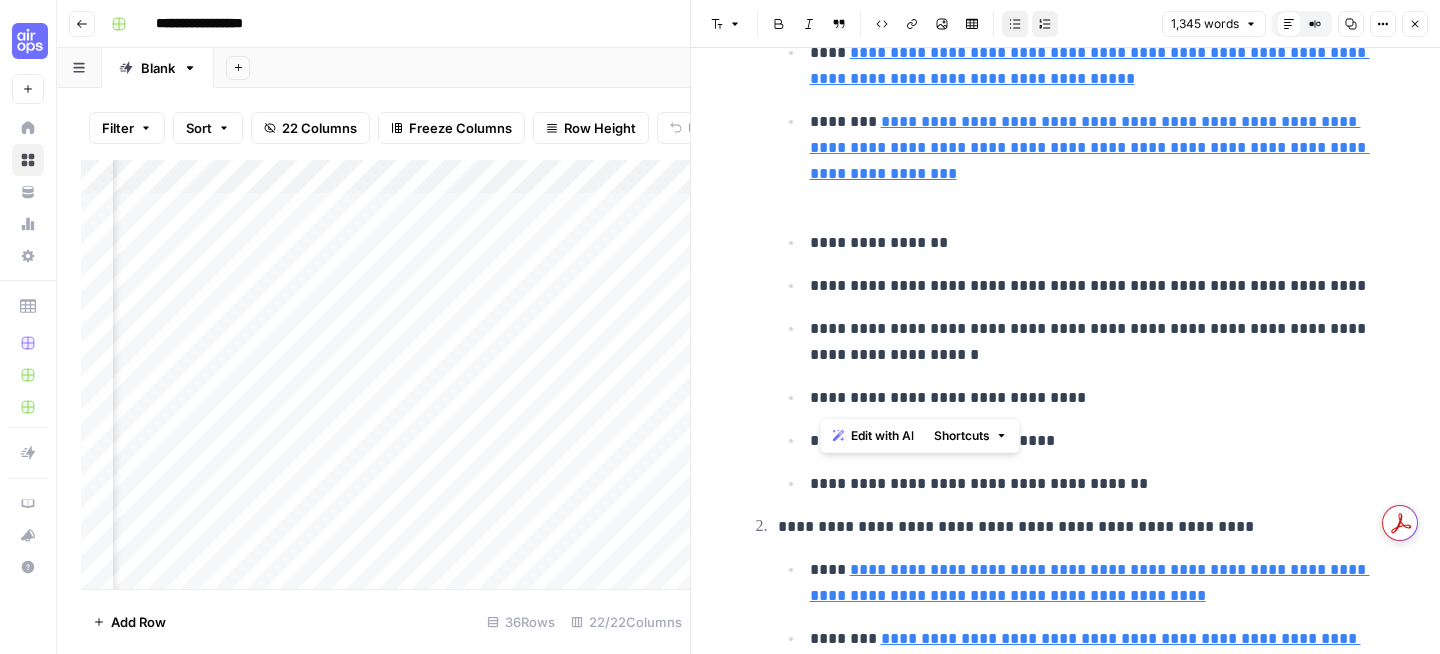 click on "**********" at bounding box center (1098, 342) 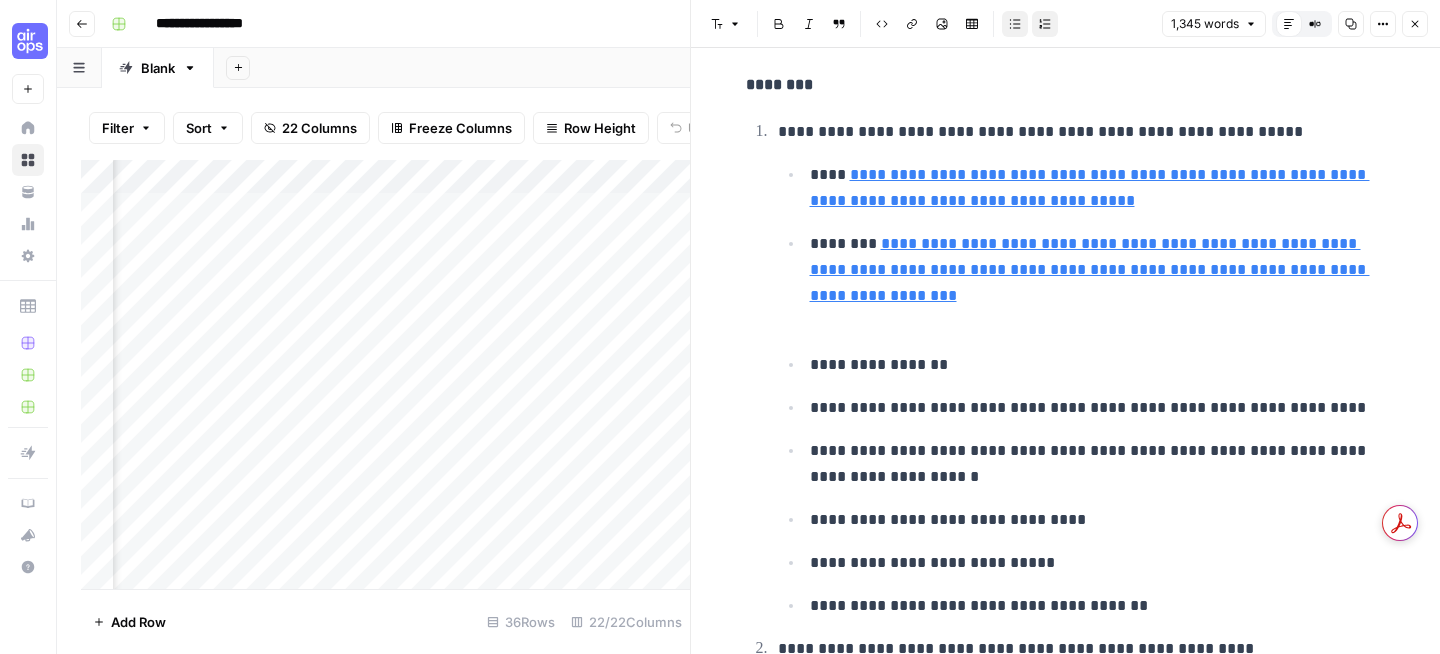 click on "**********" at bounding box center [1082, 390] 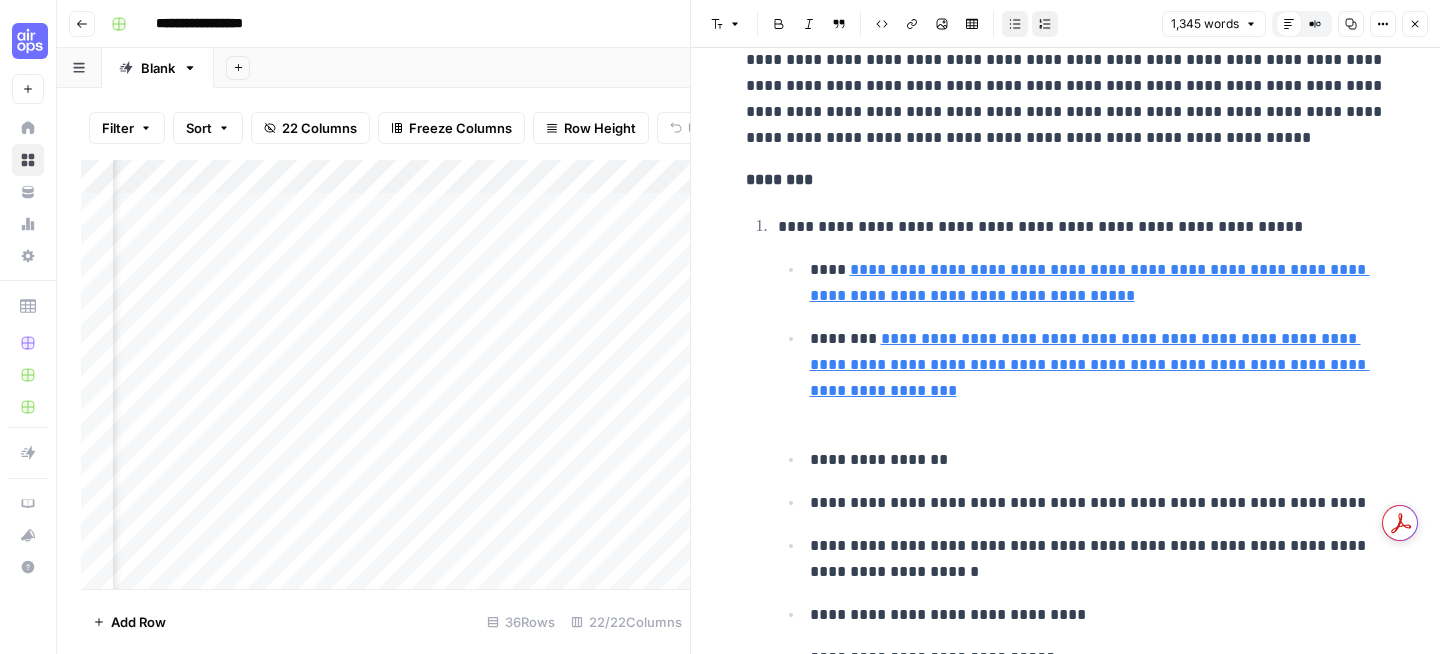 drag, startPoint x: 812, startPoint y: 454, endPoint x: 965, endPoint y: 454, distance: 153 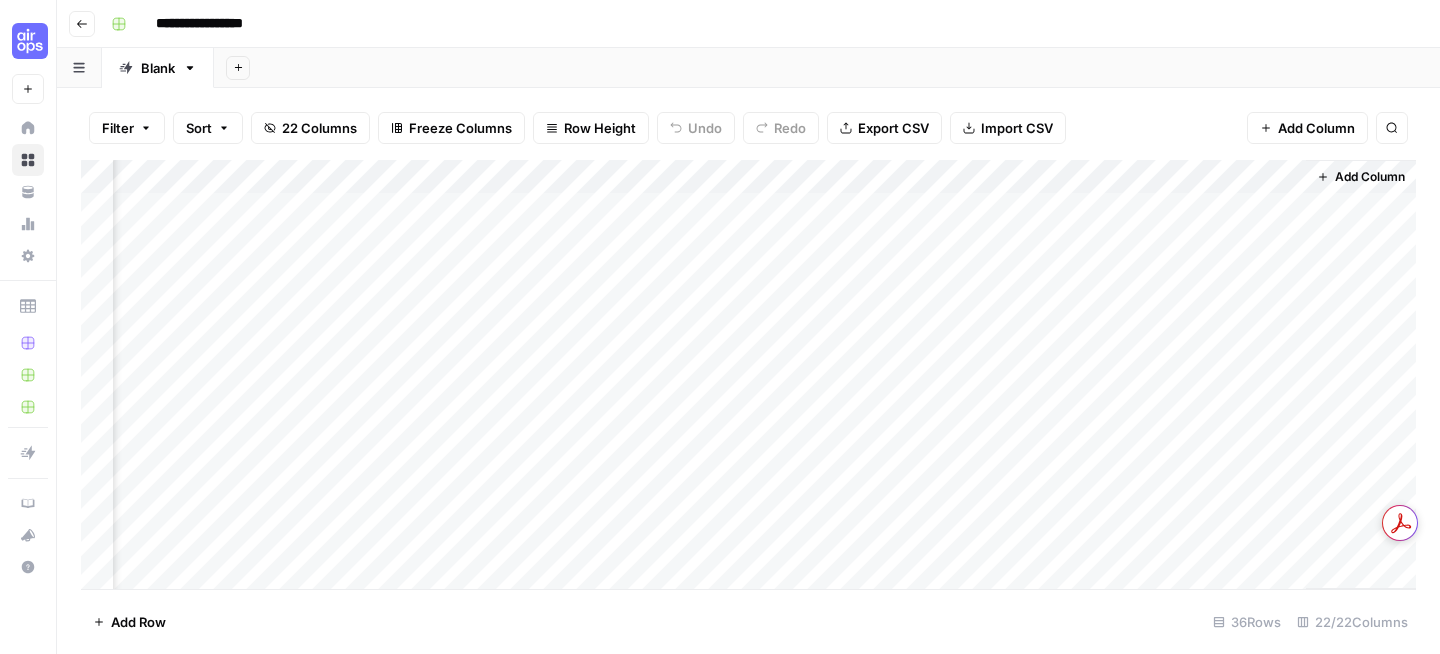 click on "Add Column" at bounding box center [748, 374] 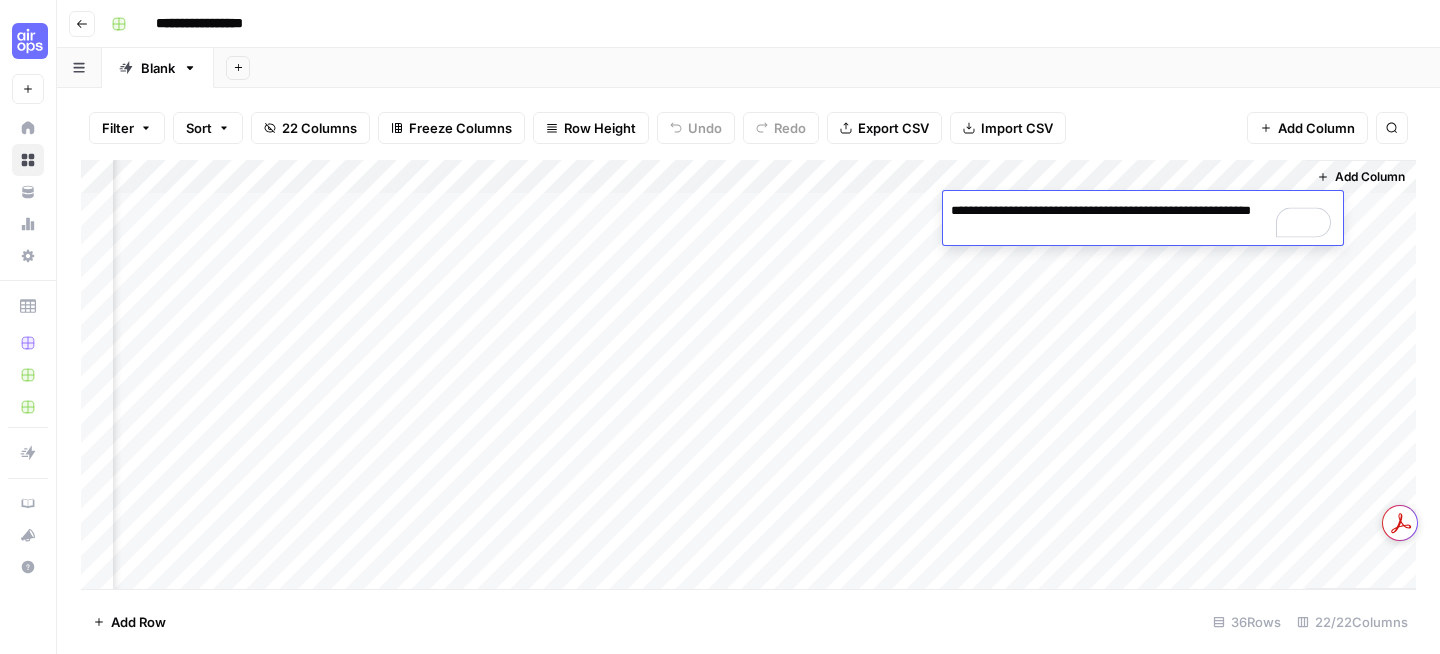 click on "Add Column" at bounding box center [748, 374] 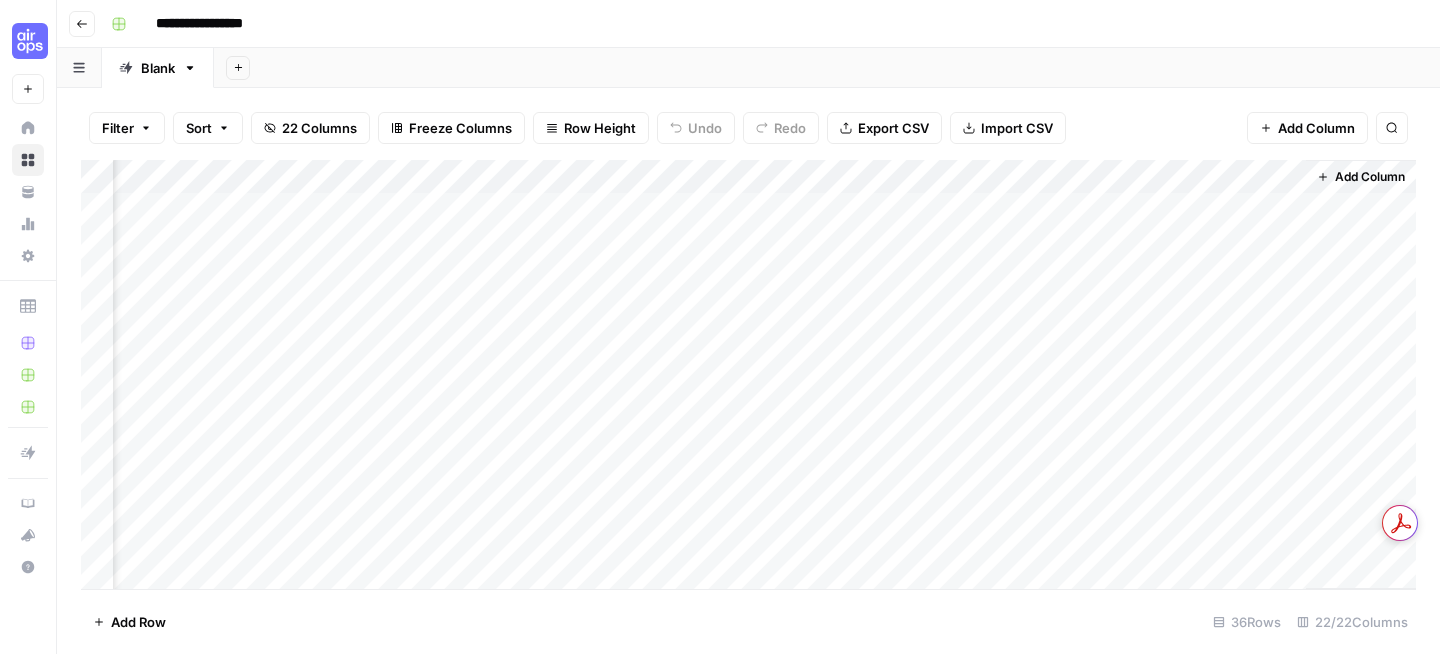 click on "Add Column" at bounding box center (748, 374) 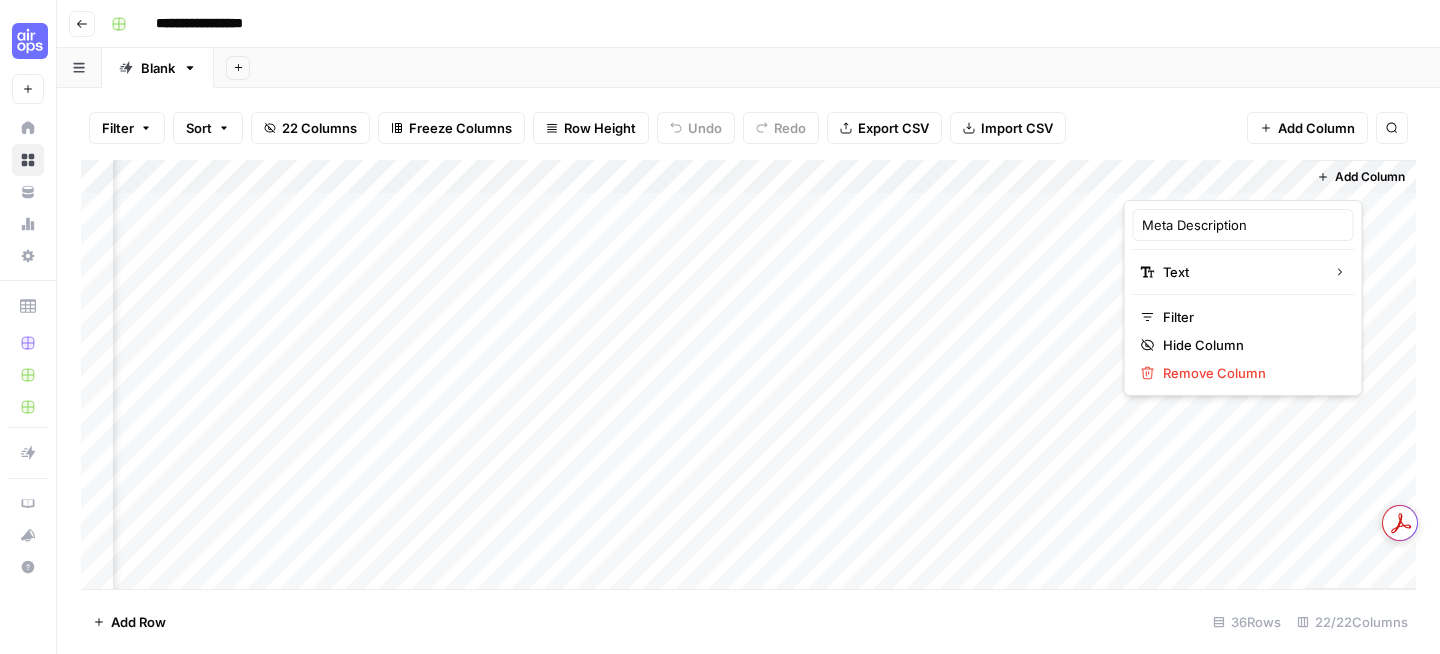 click on "Filter Sort 22 Columns Freeze Columns Row Height Undo Redo Export CSV Import CSV Add Column Search" at bounding box center [748, 128] 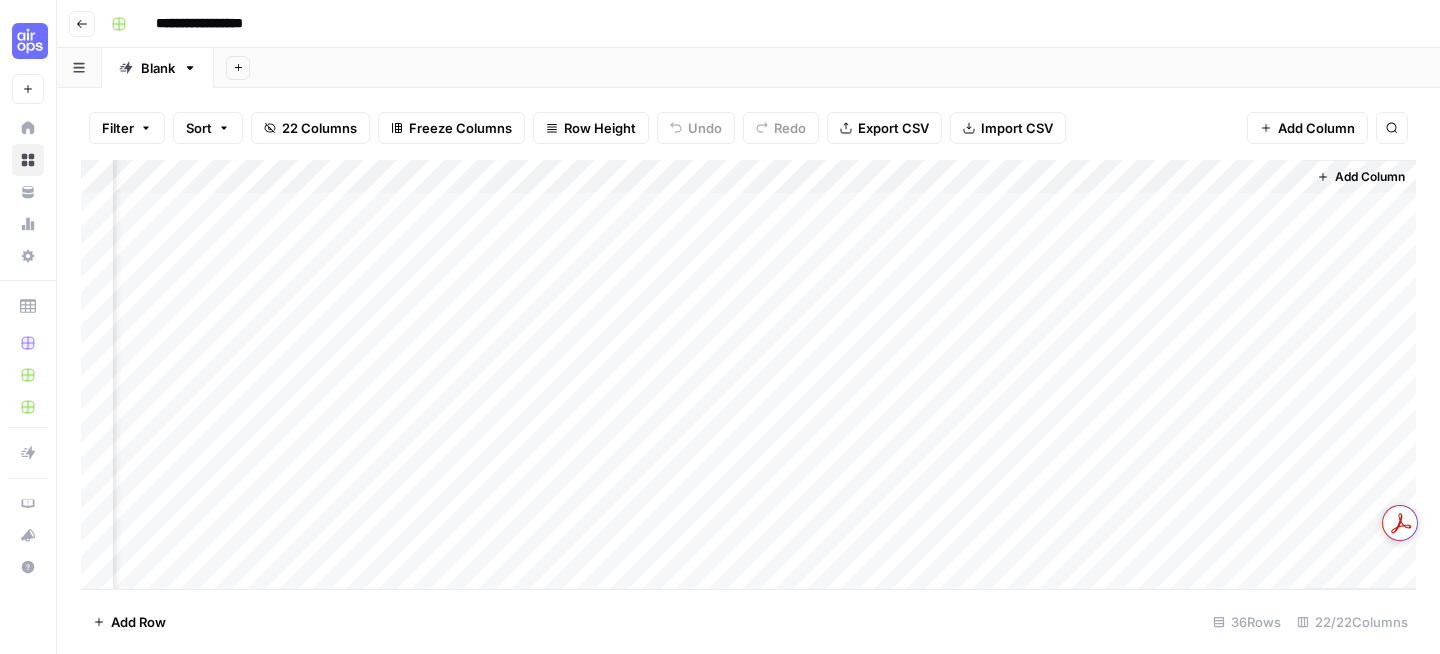 click on "Add Column" at bounding box center [748, 374] 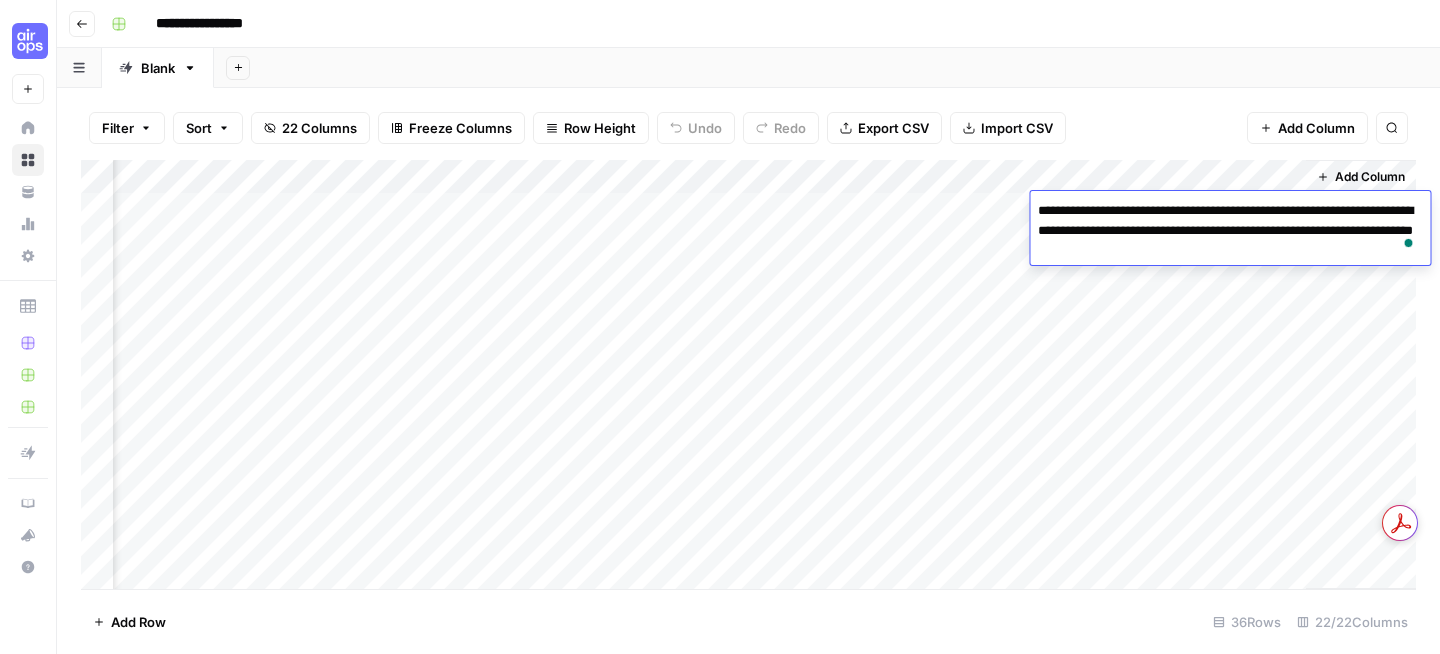 click on "Add Column" at bounding box center [748, 374] 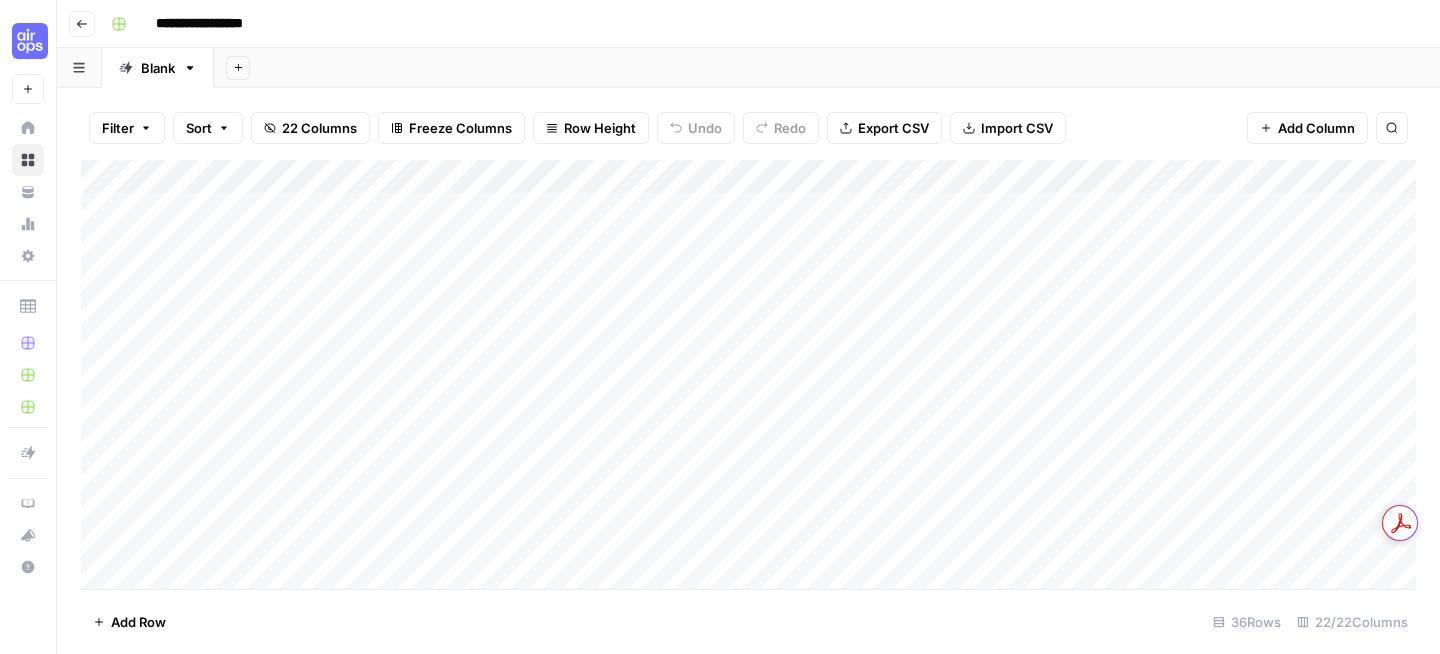 click on "Add Column" at bounding box center [748, 374] 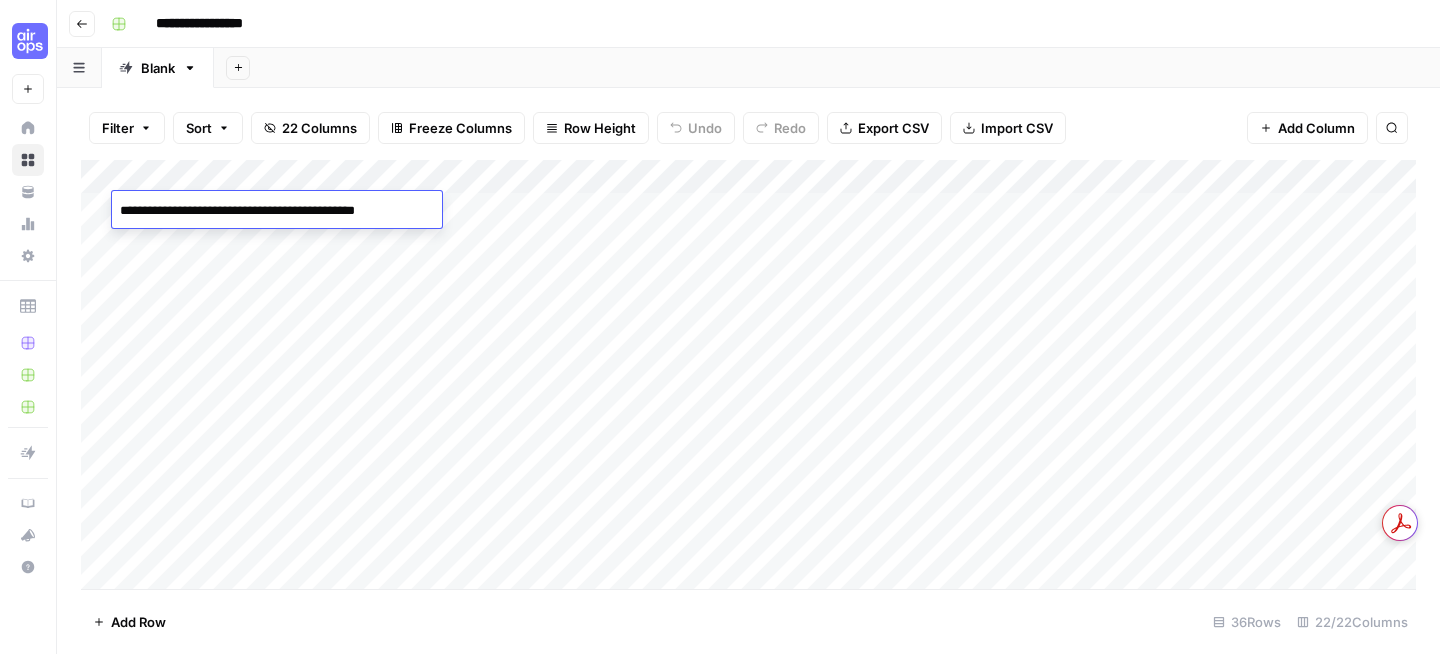 click on "**********" at bounding box center [274, 211] 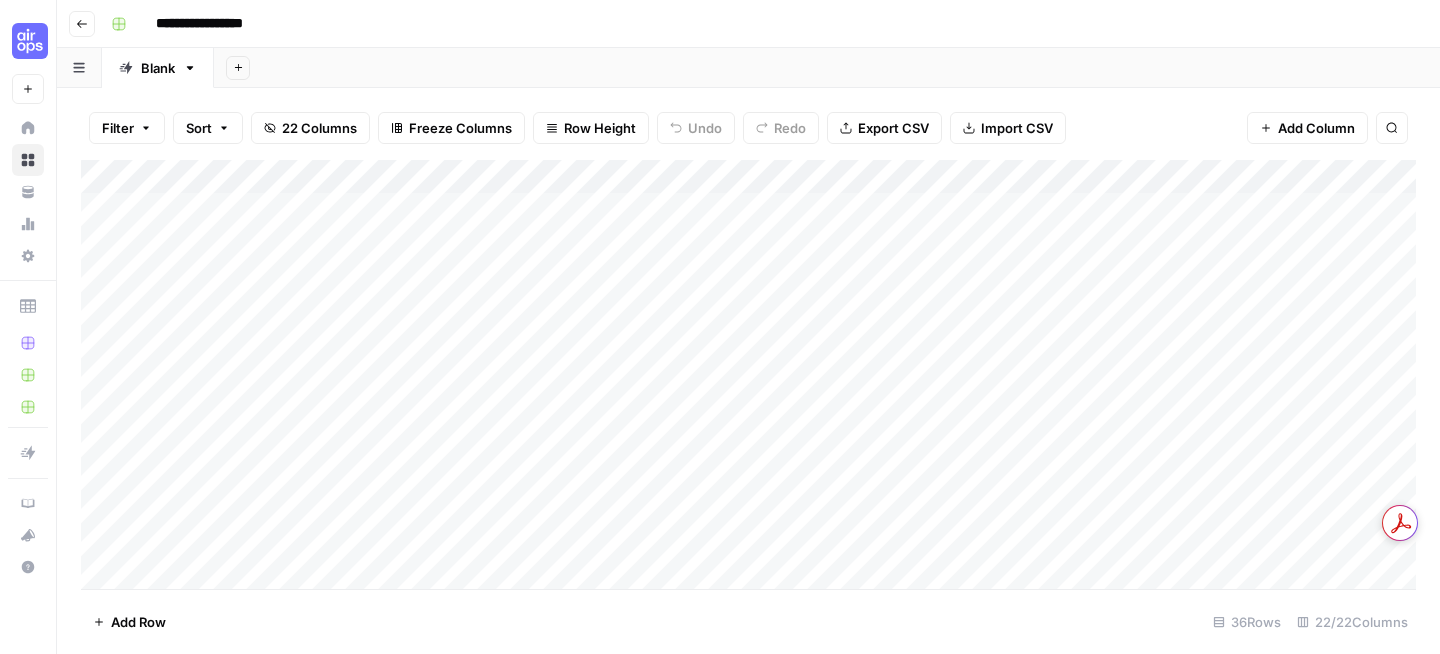 click on "Filter Sort 22 Columns Freeze Columns Row Height Undo Redo Export CSV Import CSV Add Column Search" at bounding box center [748, 128] 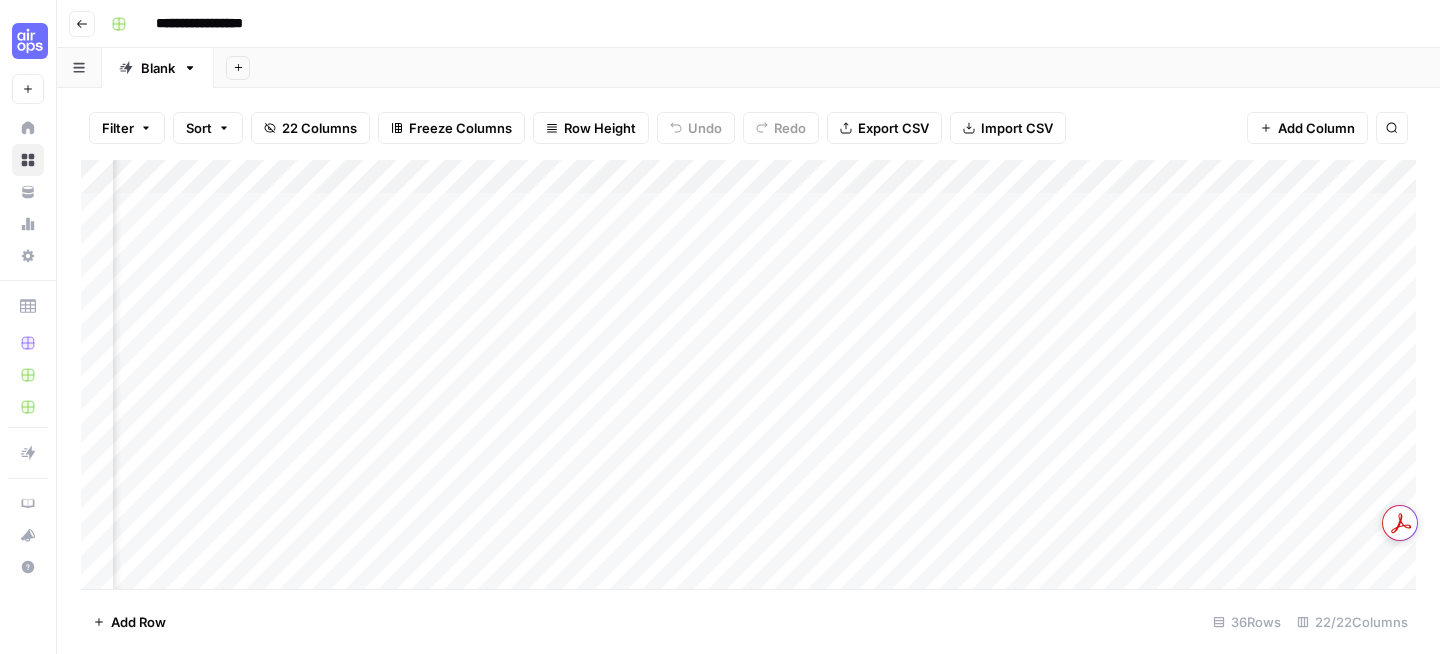 scroll, scrollTop: 0, scrollLeft: 879, axis: horizontal 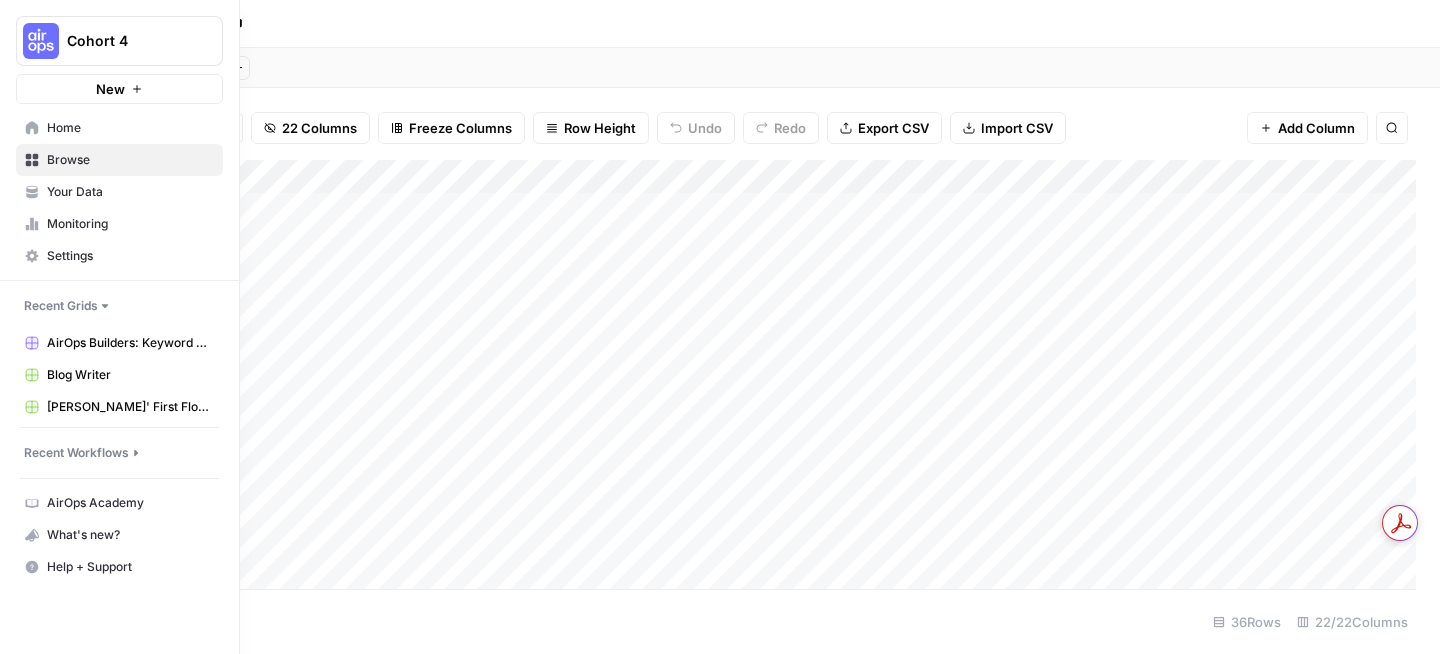 click on "Your Data" at bounding box center (119, 192) 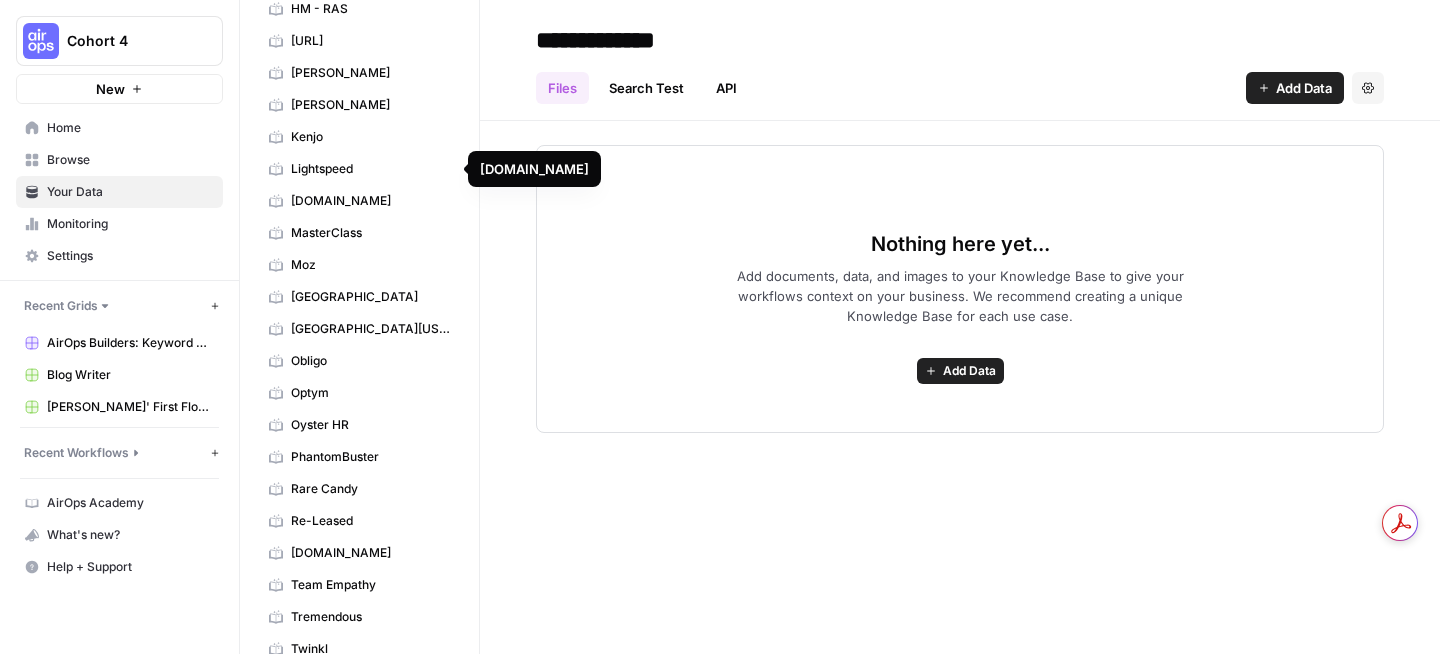 scroll, scrollTop: 1045, scrollLeft: 0, axis: vertical 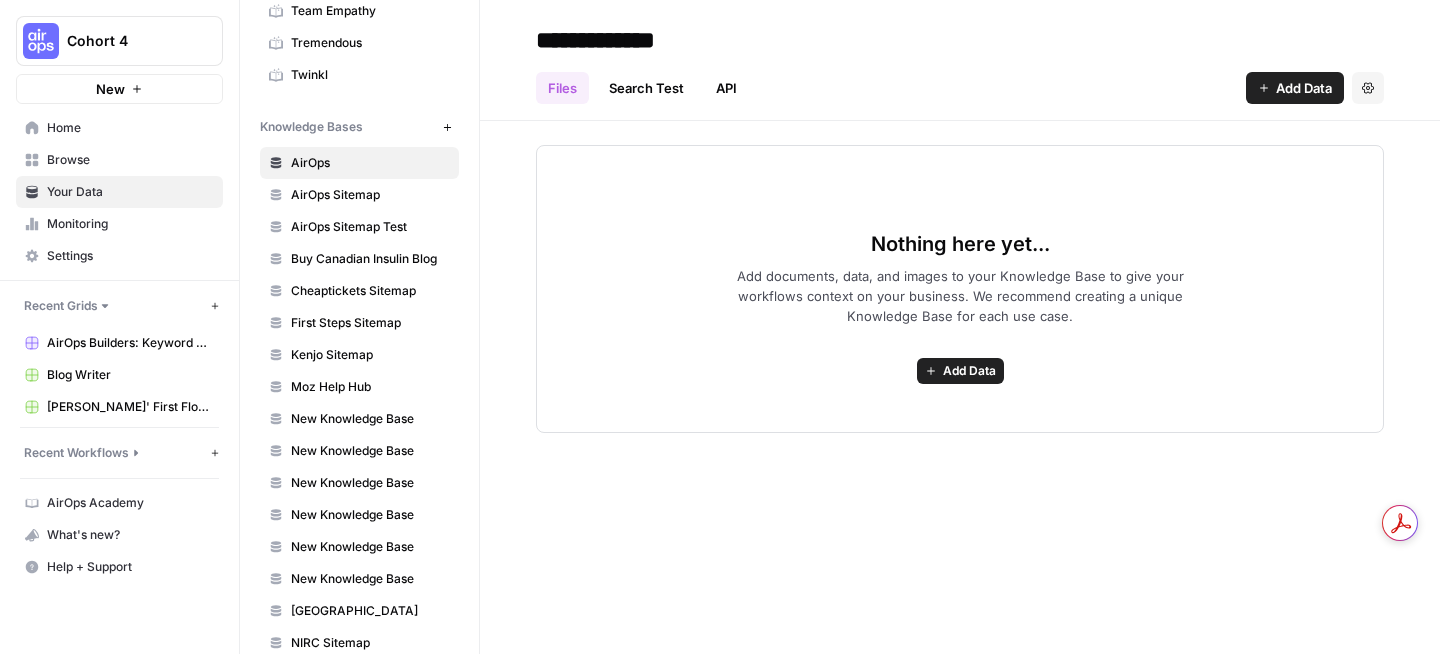 click on "Buy Canadian Insulin Blog" at bounding box center (370, 259) 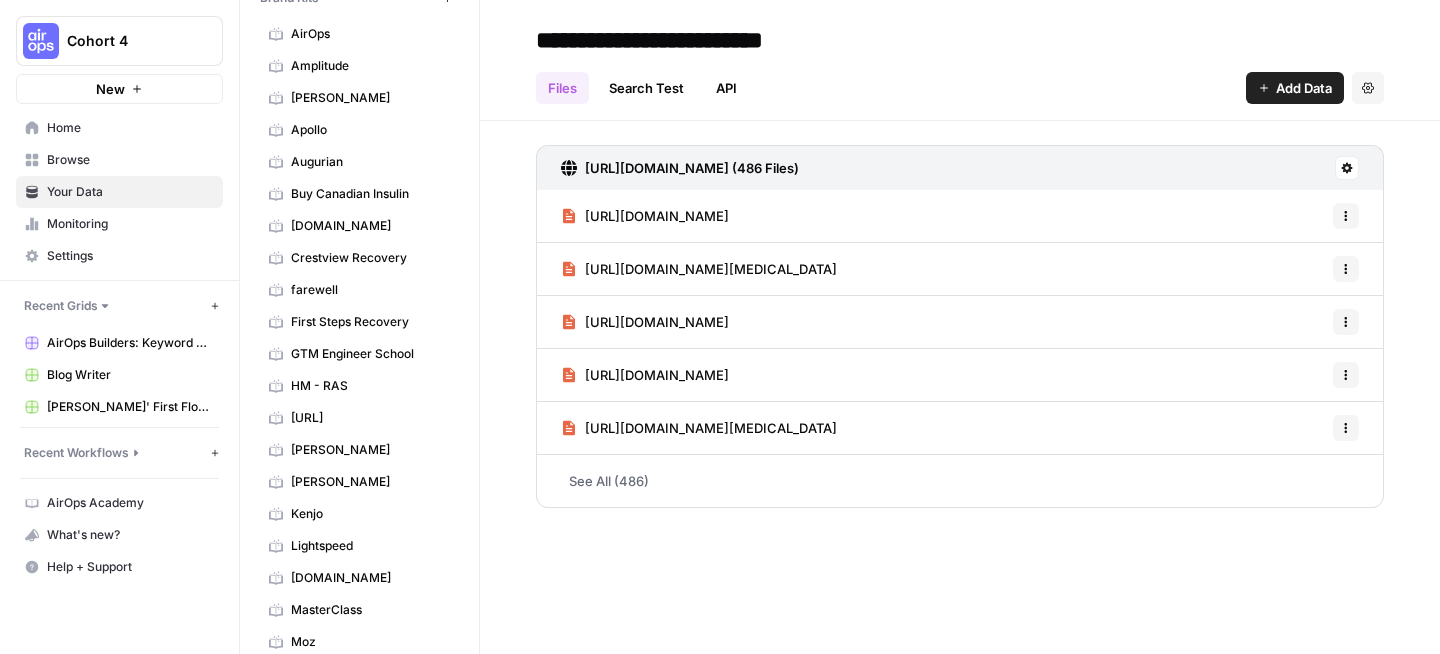 scroll, scrollTop: 55, scrollLeft: 0, axis: vertical 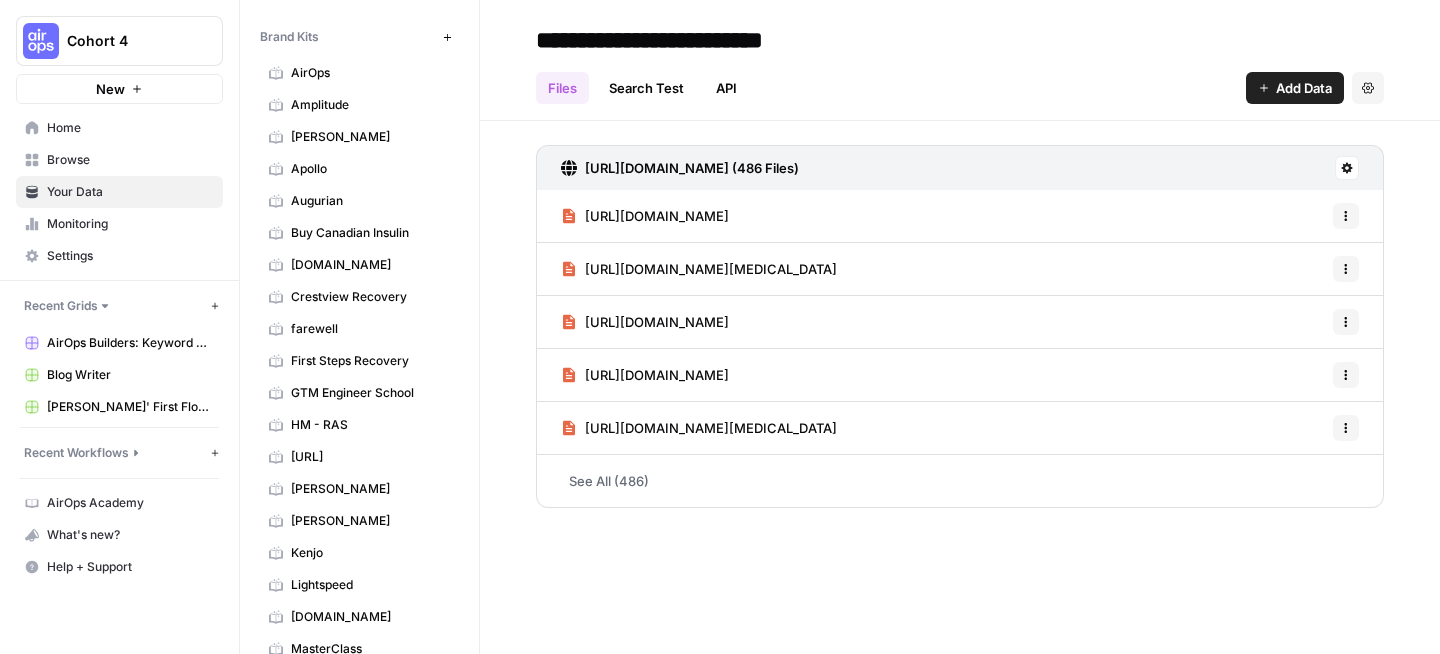 click on "Buy Canadian Insulin" at bounding box center [370, 233] 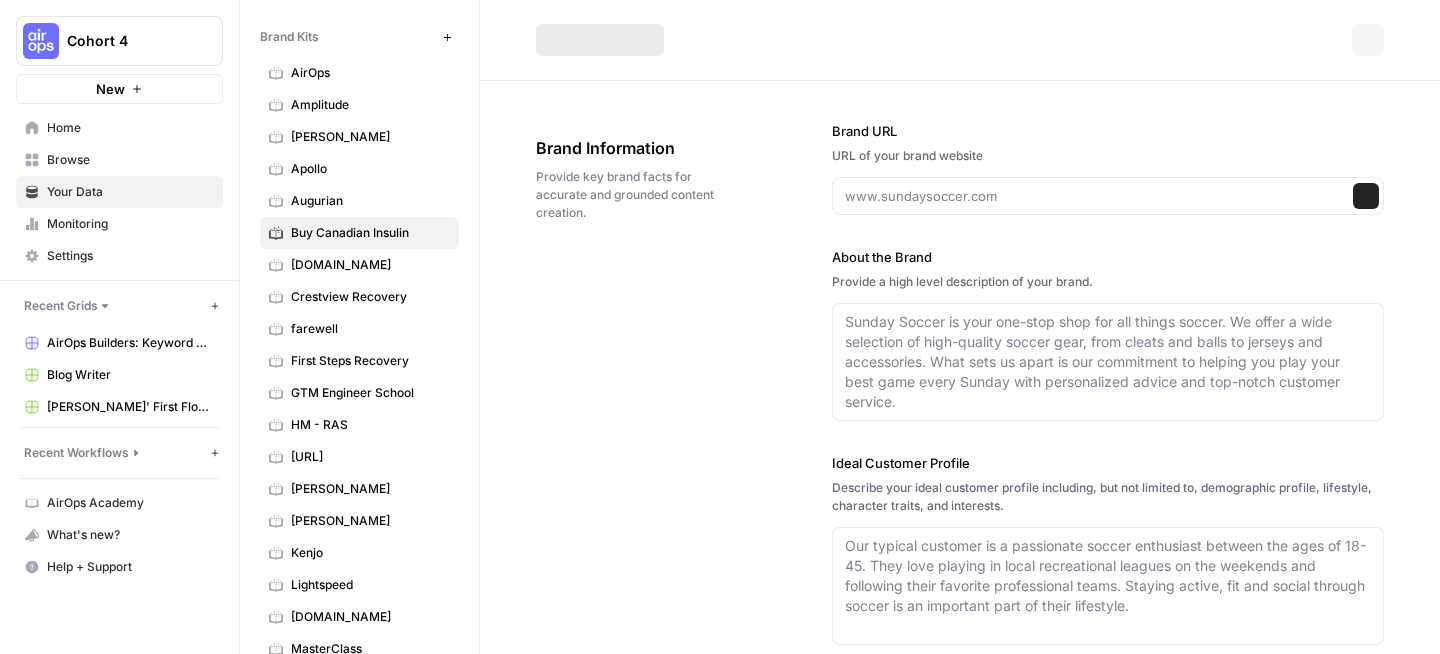 type on "[URL][DOMAIN_NAME]" 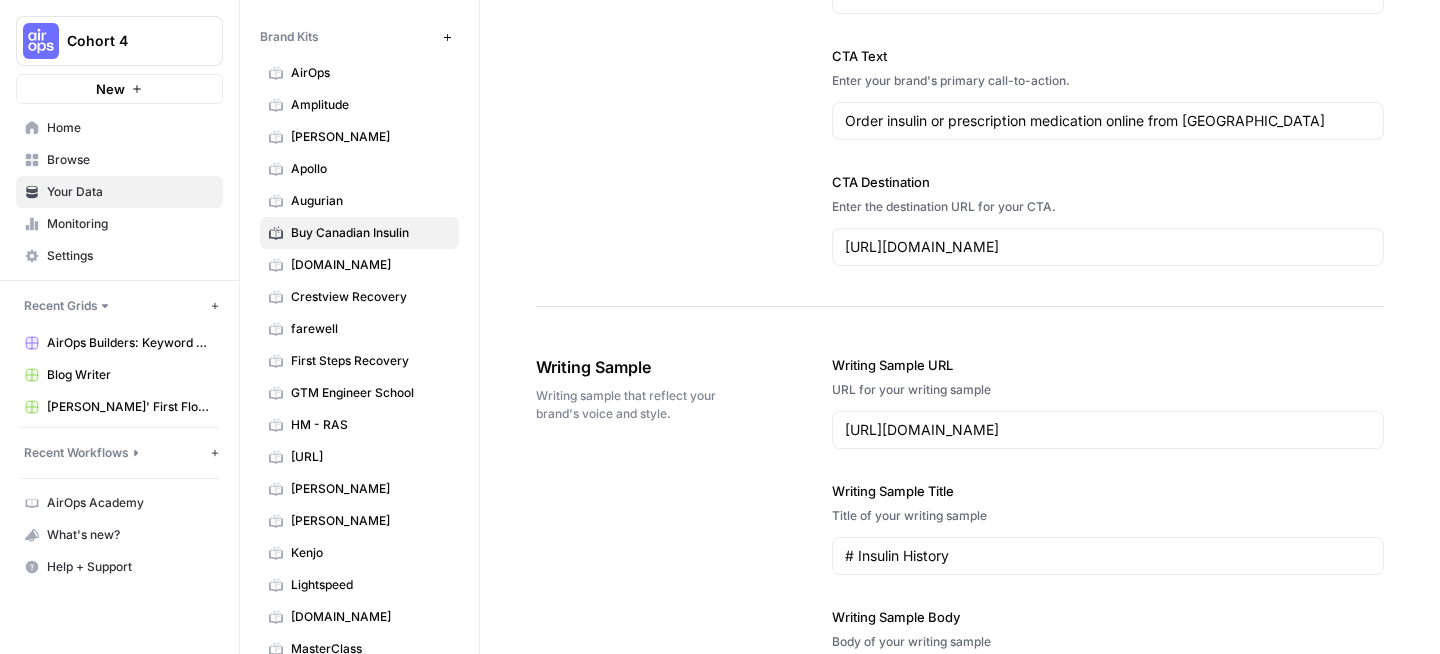 scroll, scrollTop: 1996, scrollLeft: 0, axis: vertical 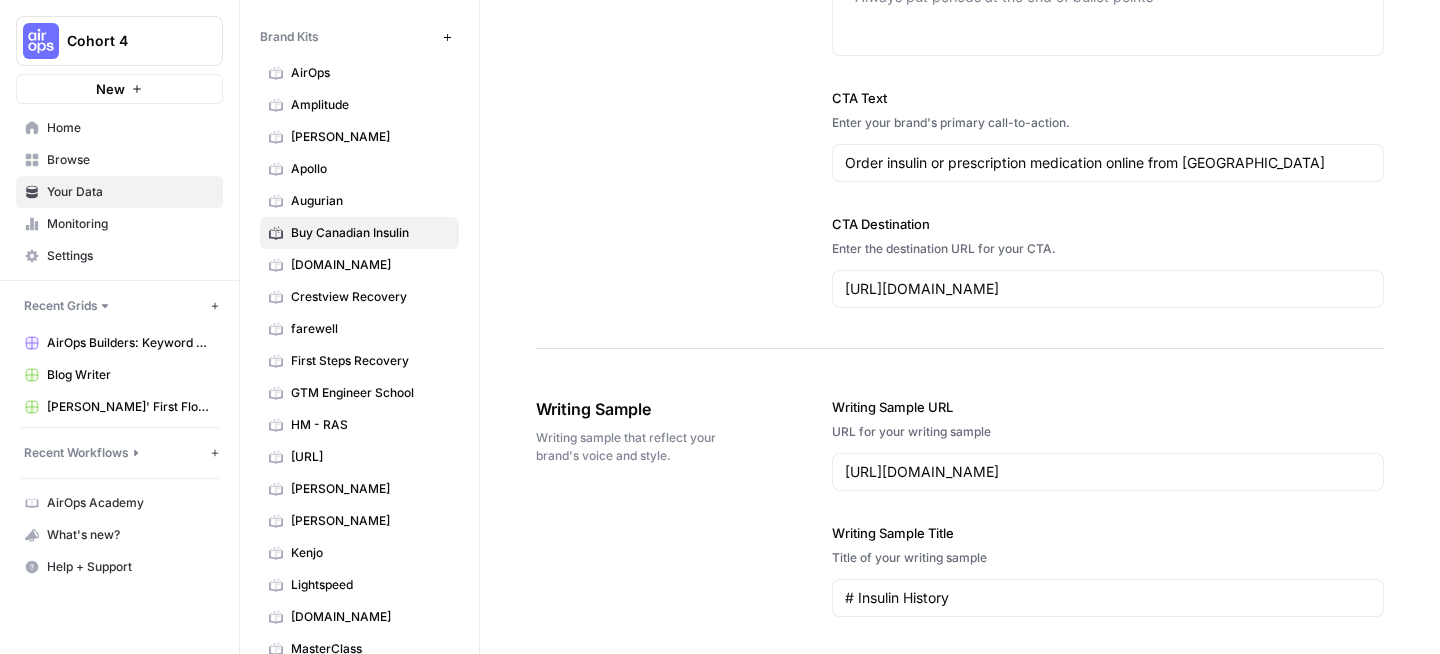 drag, startPoint x: 825, startPoint y: 162, endPoint x: 975, endPoint y: 162, distance: 150 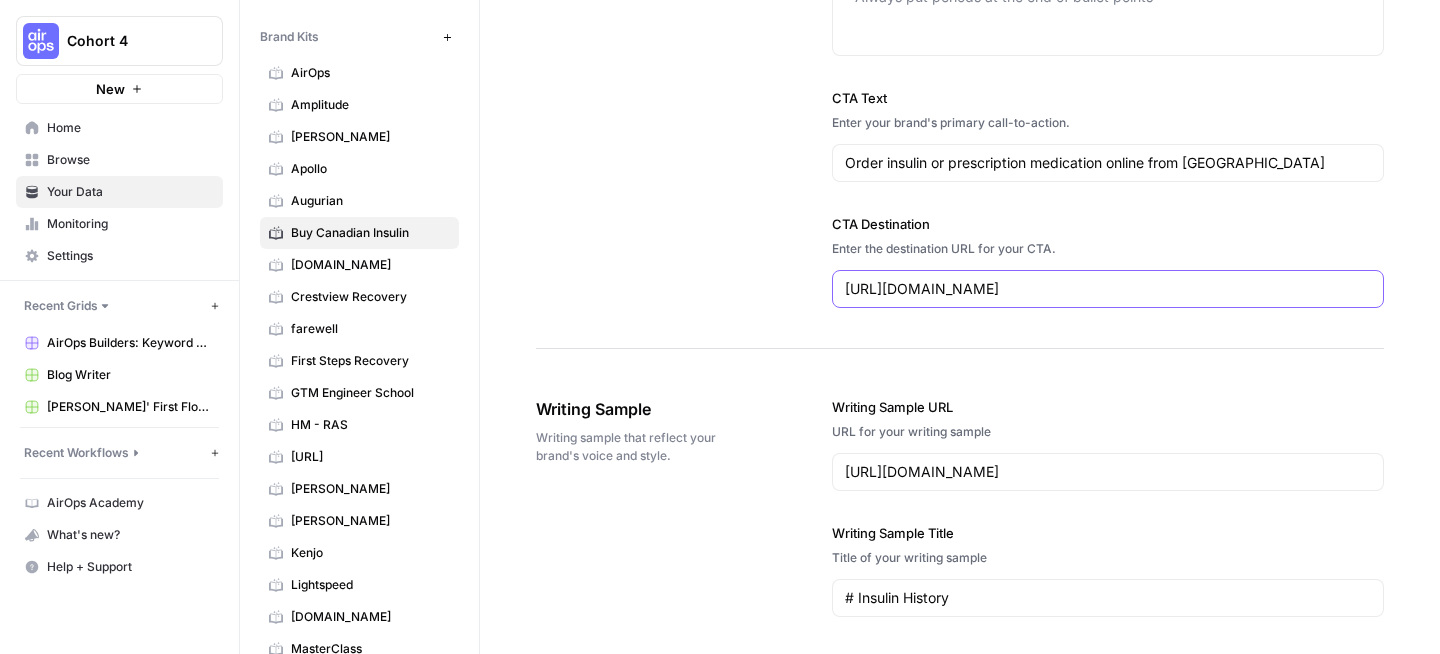 click on "[URL][DOMAIN_NAME]" at bounding box center [1108, 289] 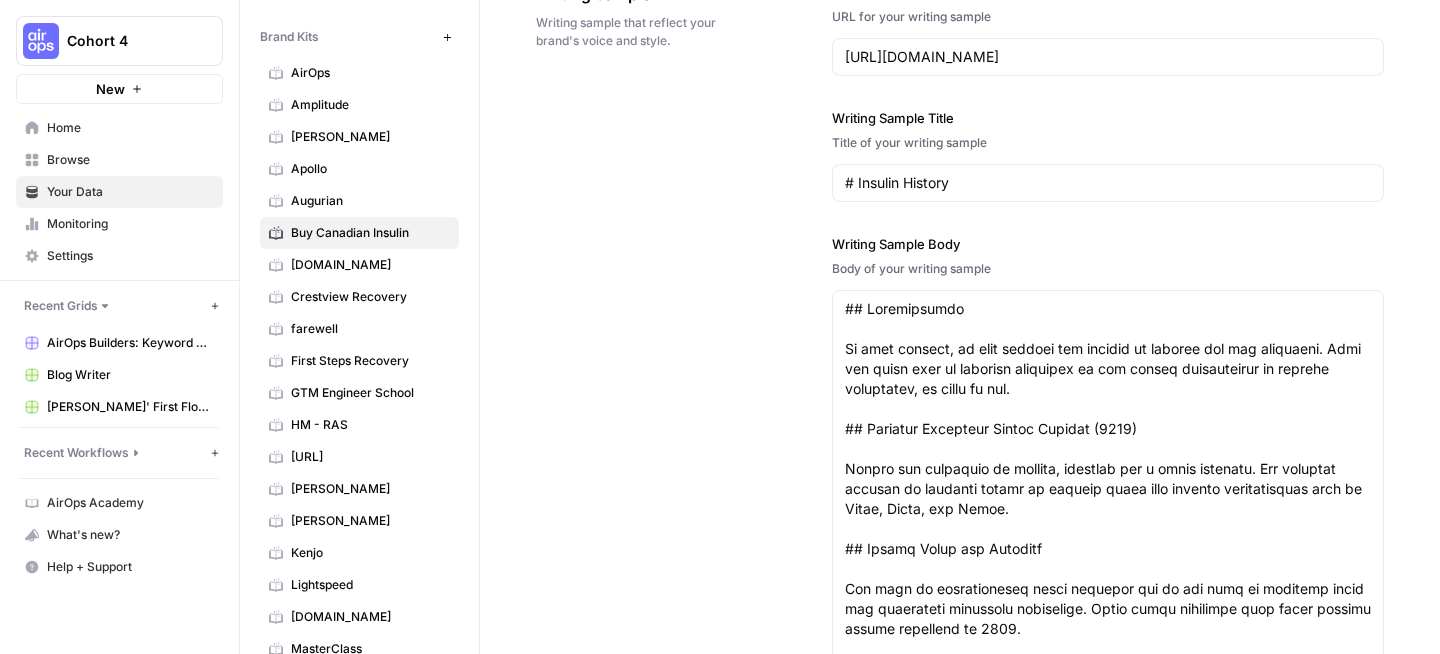scroll, scrollTop: 2790, scrollLeft: 0, axis: vertical 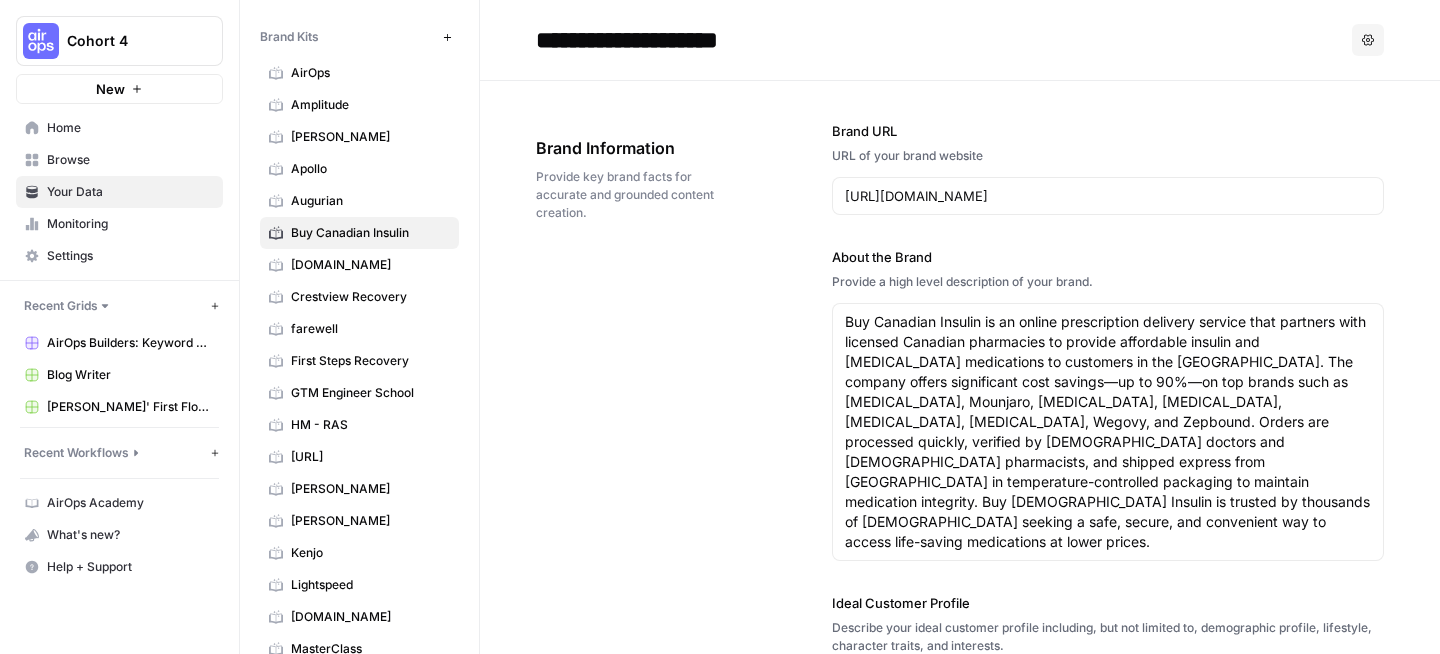 click on "New" at bounding box center [119, 47] 